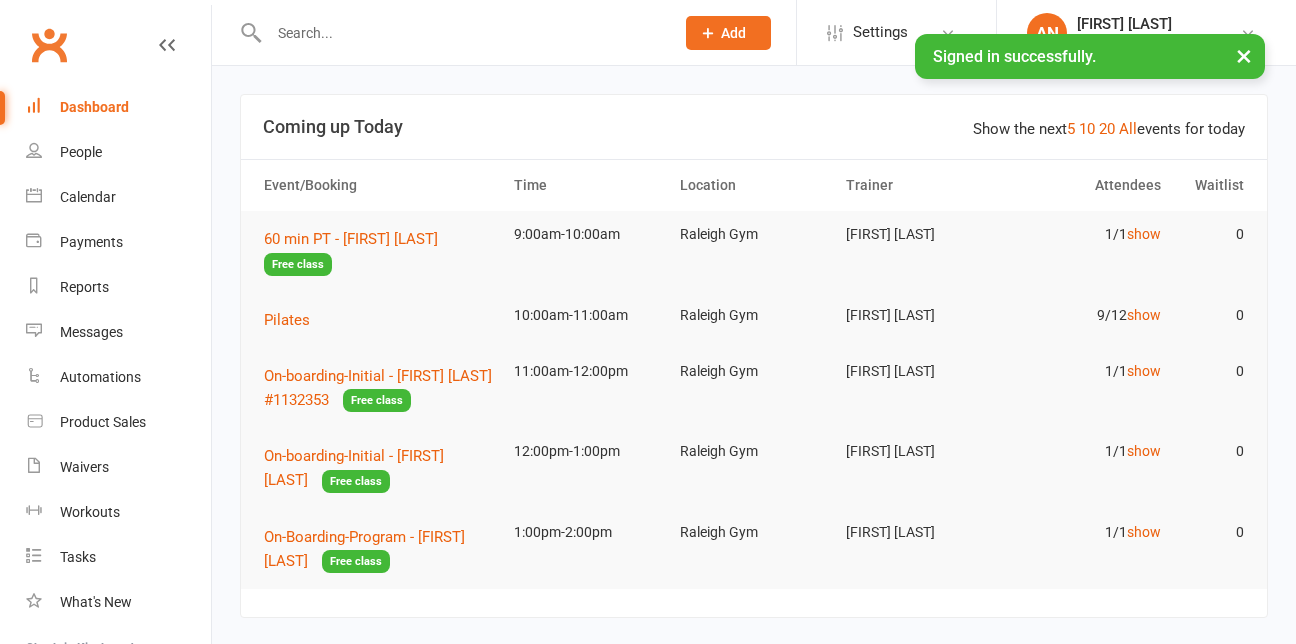 scroll, scrollTop: 0, scrollLeft: 0, axis: both 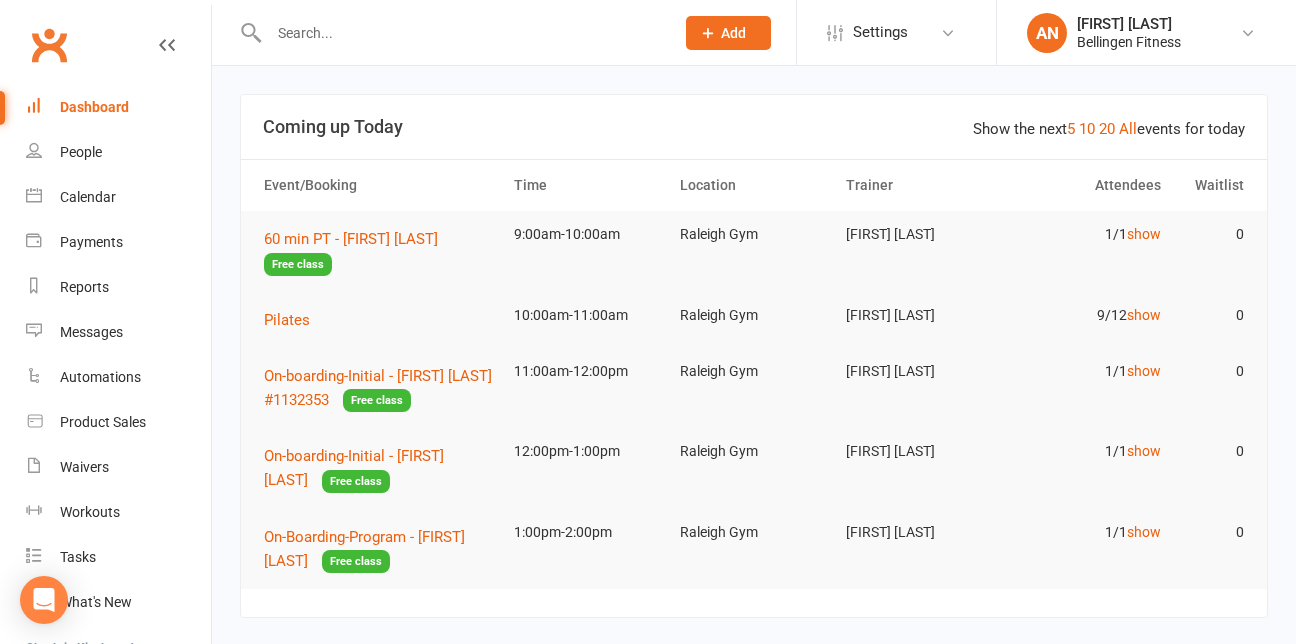 click on "Add" 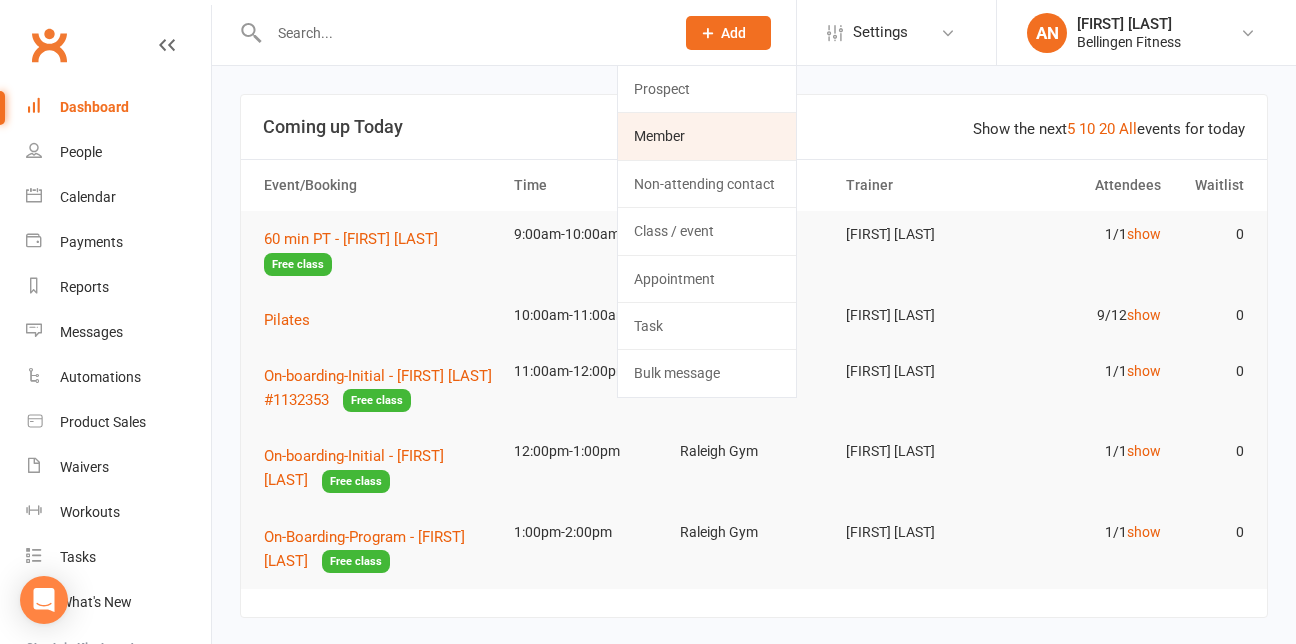 click on "Member" 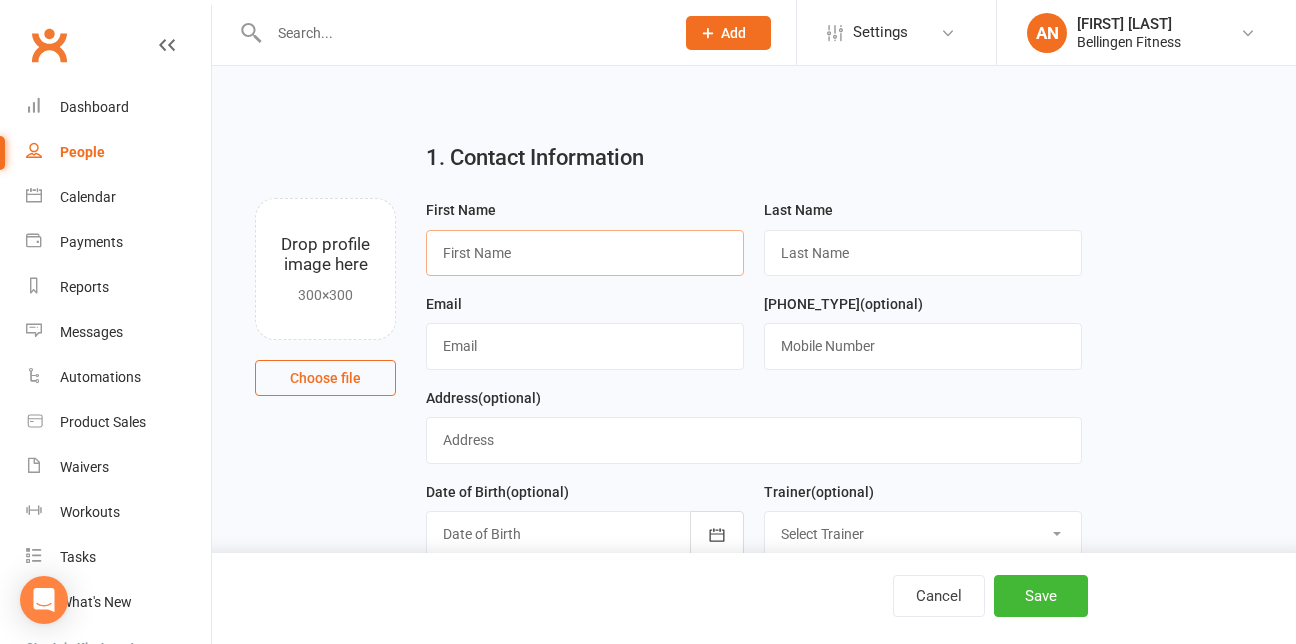click at bounding box center [585, 253] 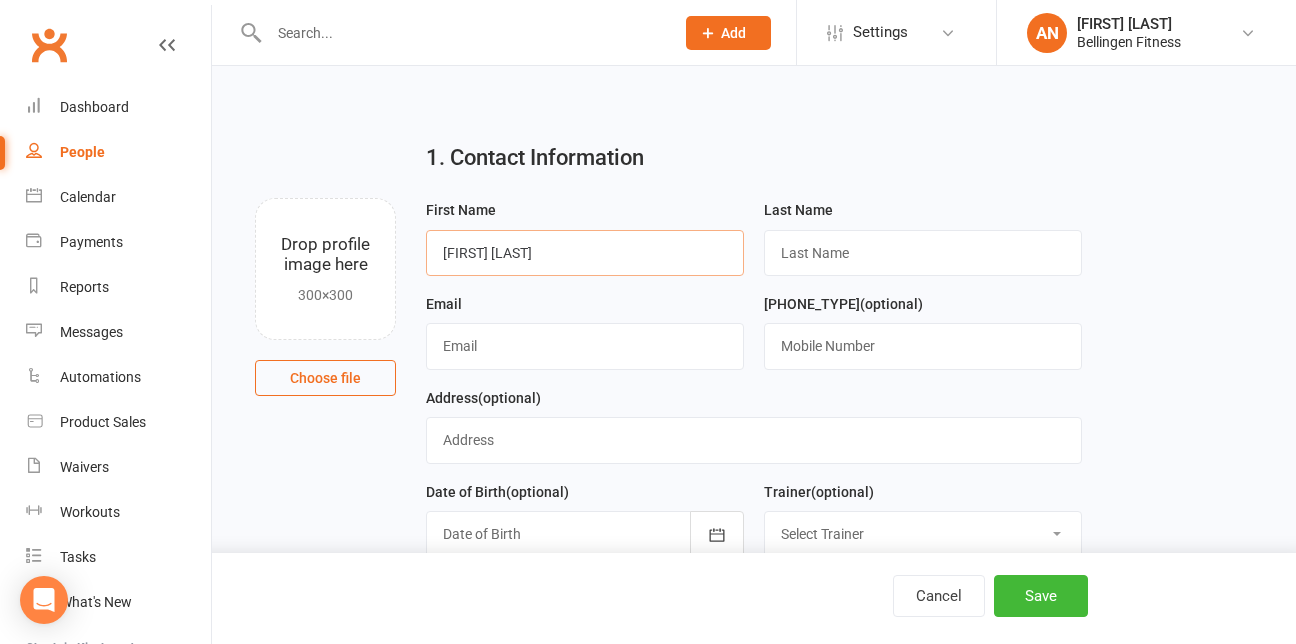 type on "[FIRST] [LAST]" 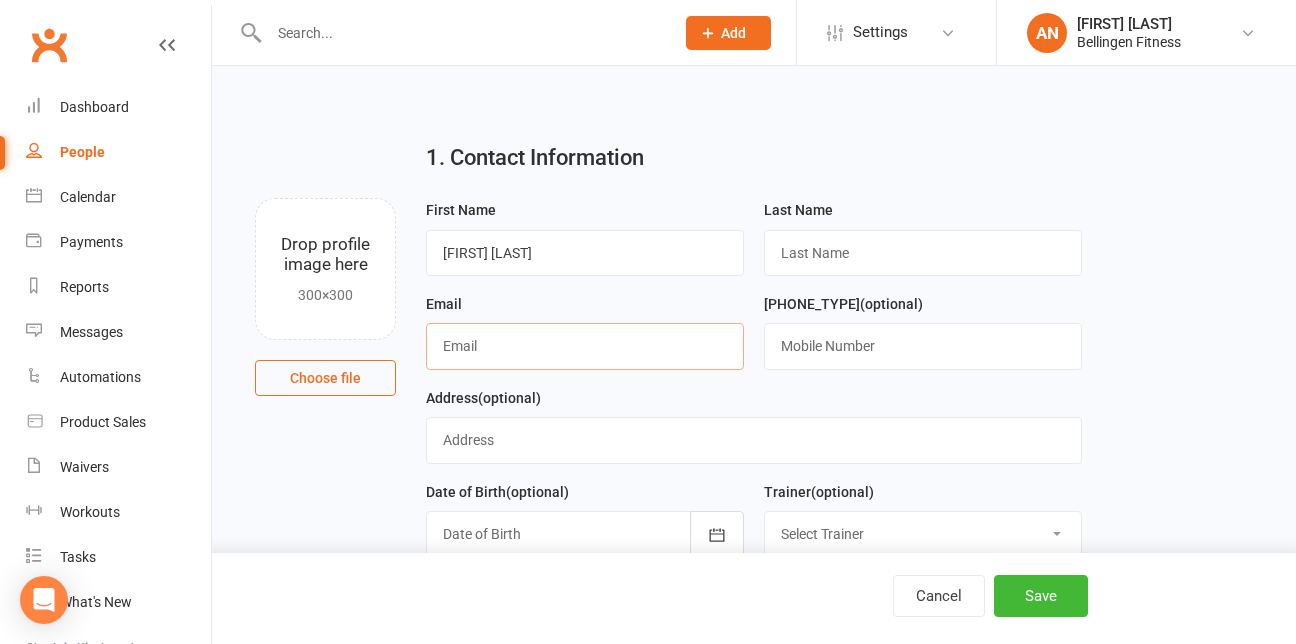 click at bounding box center [585, 346] 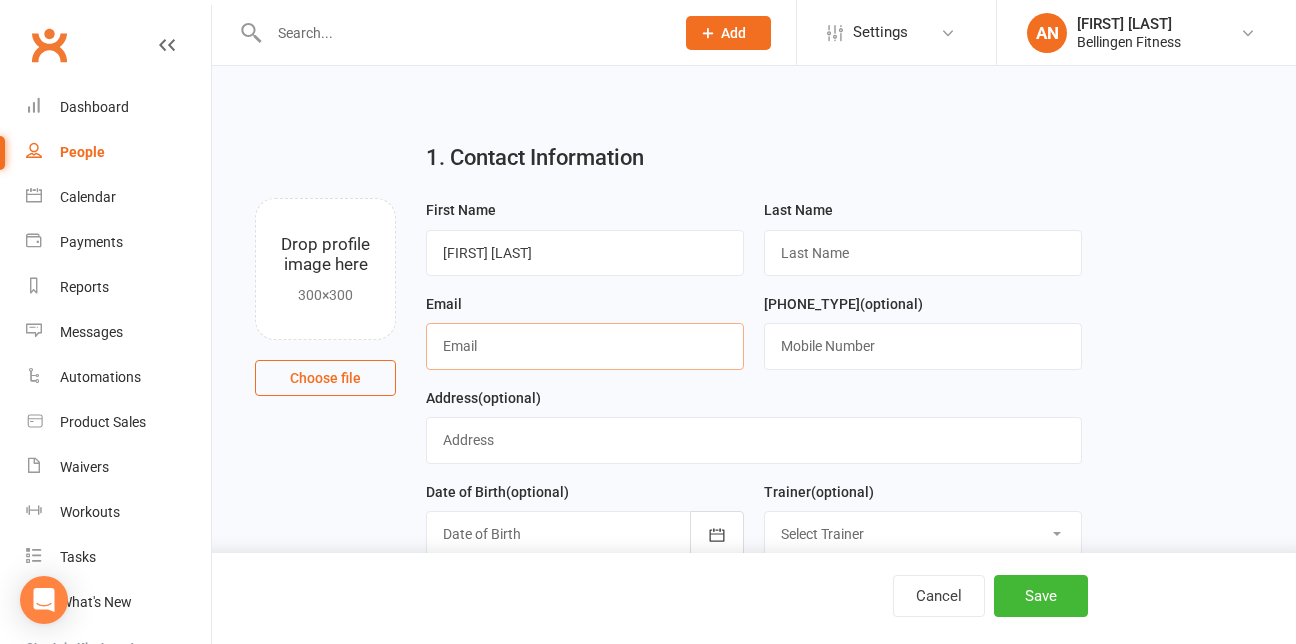 click at bounding box center [585, 346] 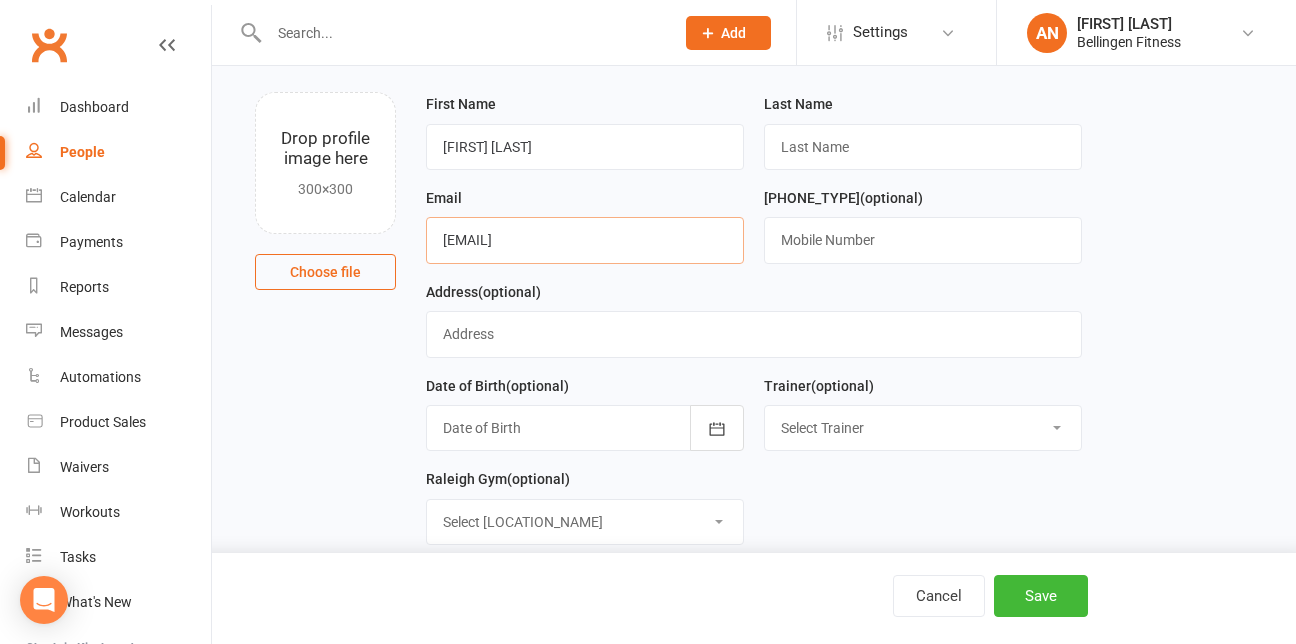scroll, scrollTop: 108, scrollLeft: 0, axis: vertical 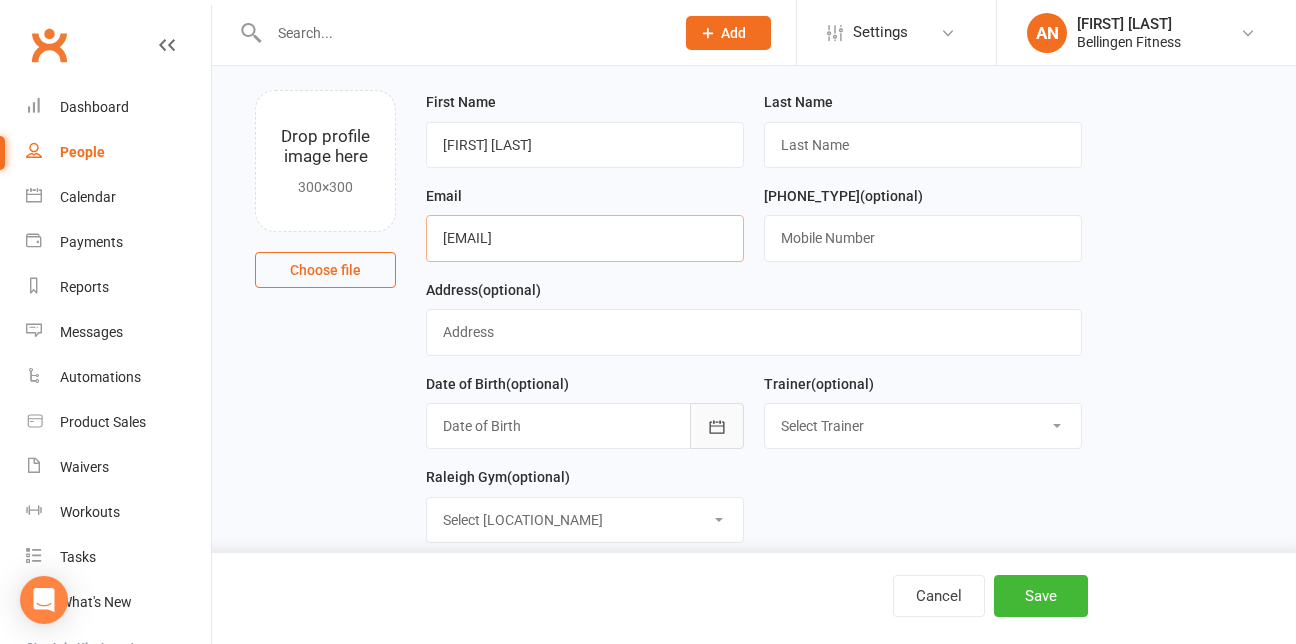 type on "[EMAIL]" 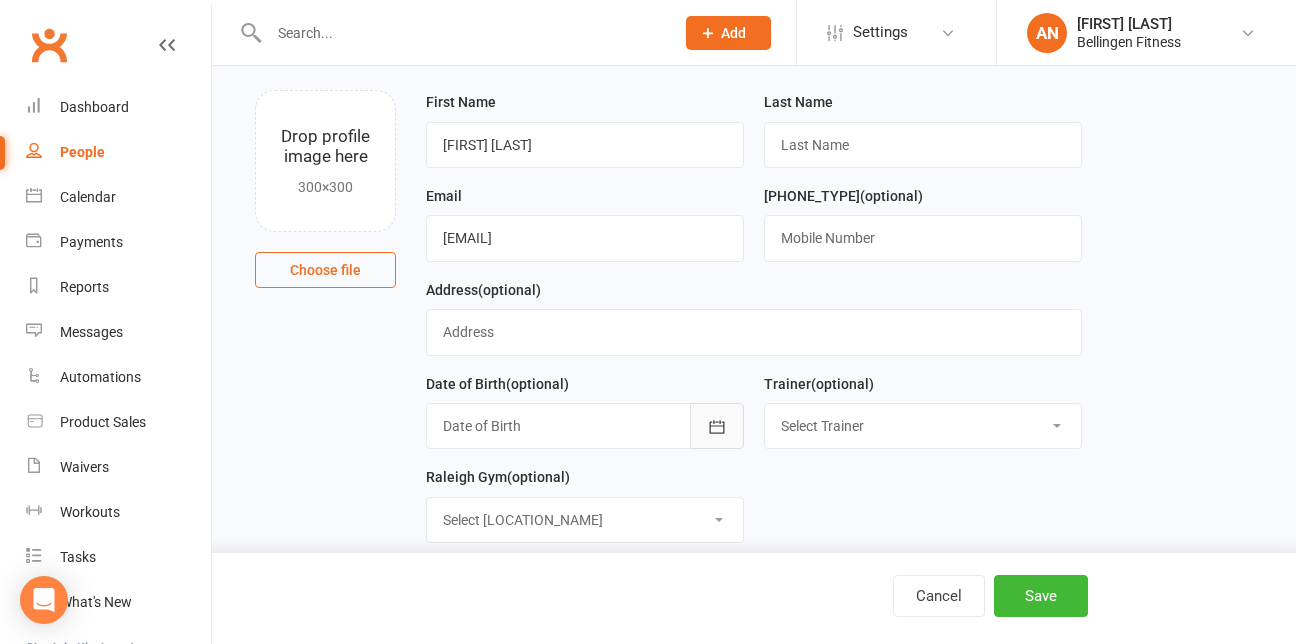 click 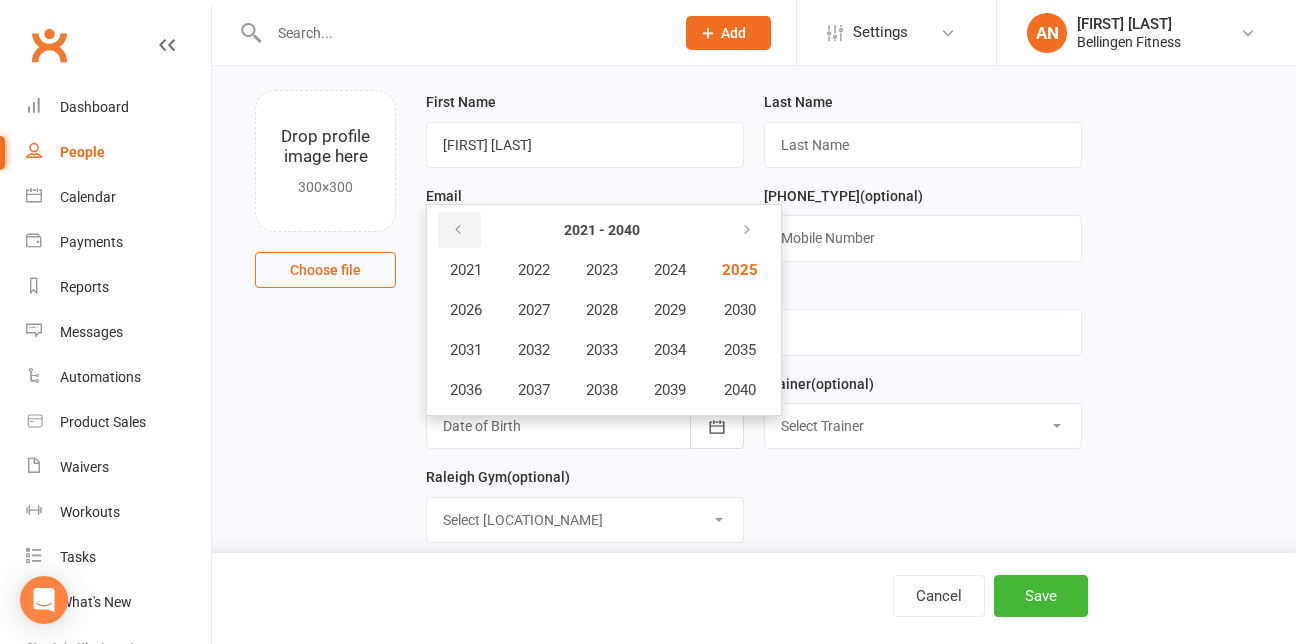 click at bounding box center [458, 230] 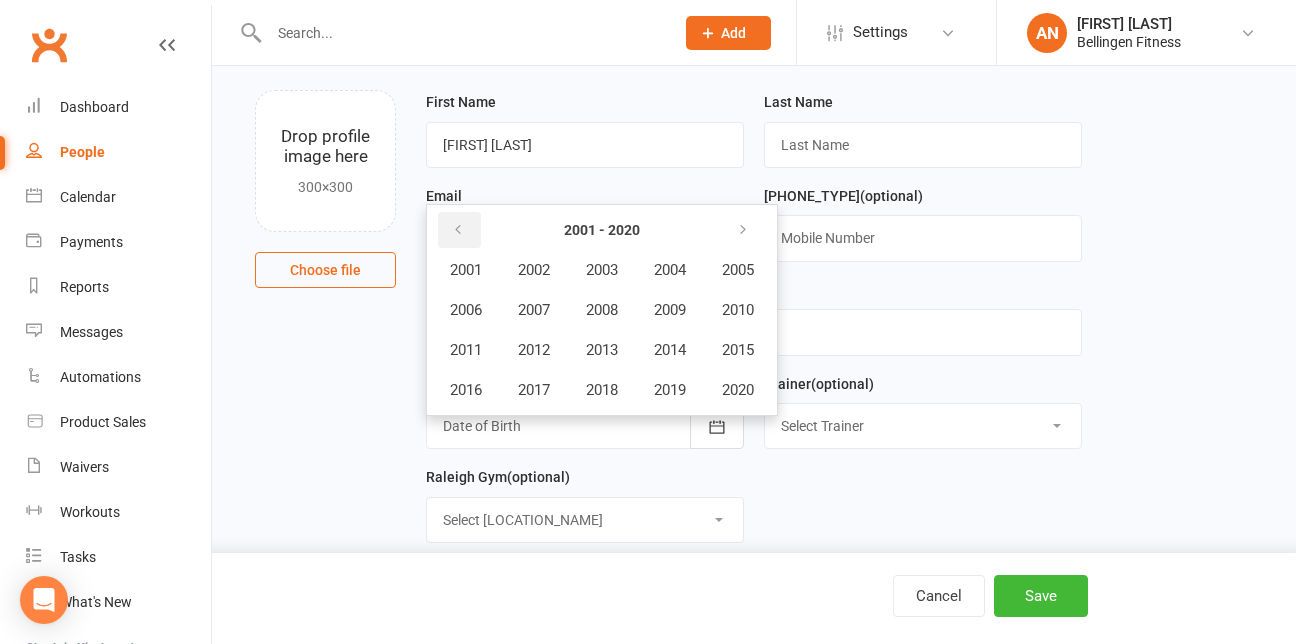 click at bounding box center [458, 230] 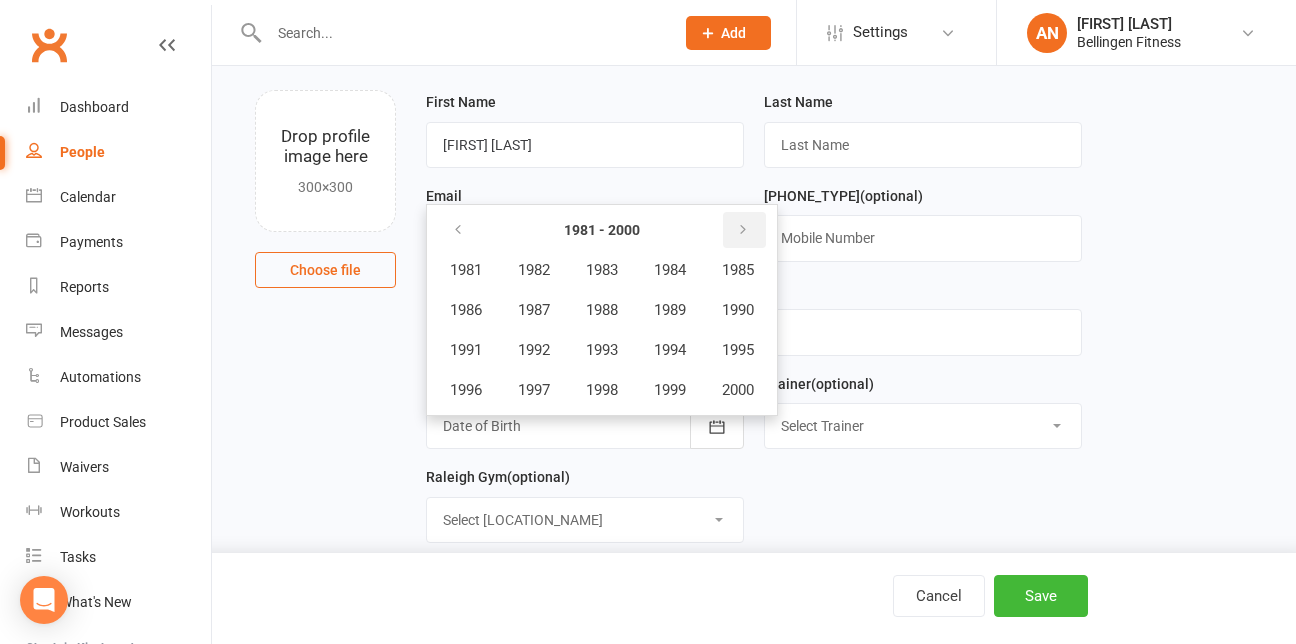 click at bounding box center [744, 230] 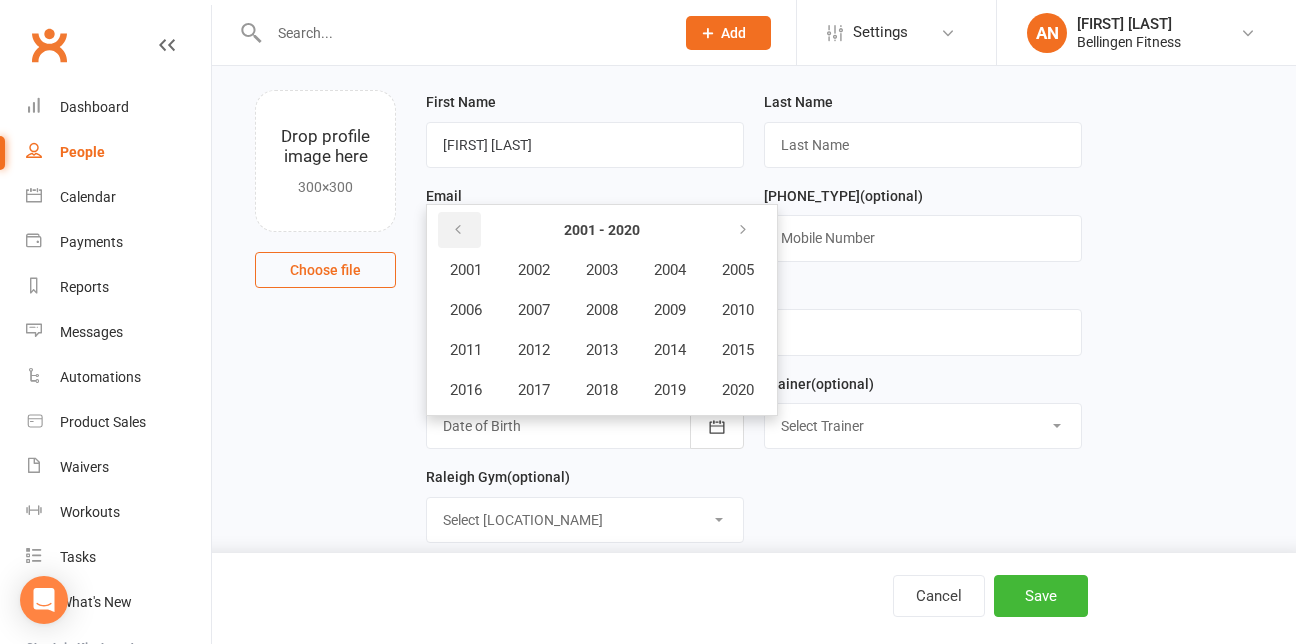 click at bounding box center [459, 230] 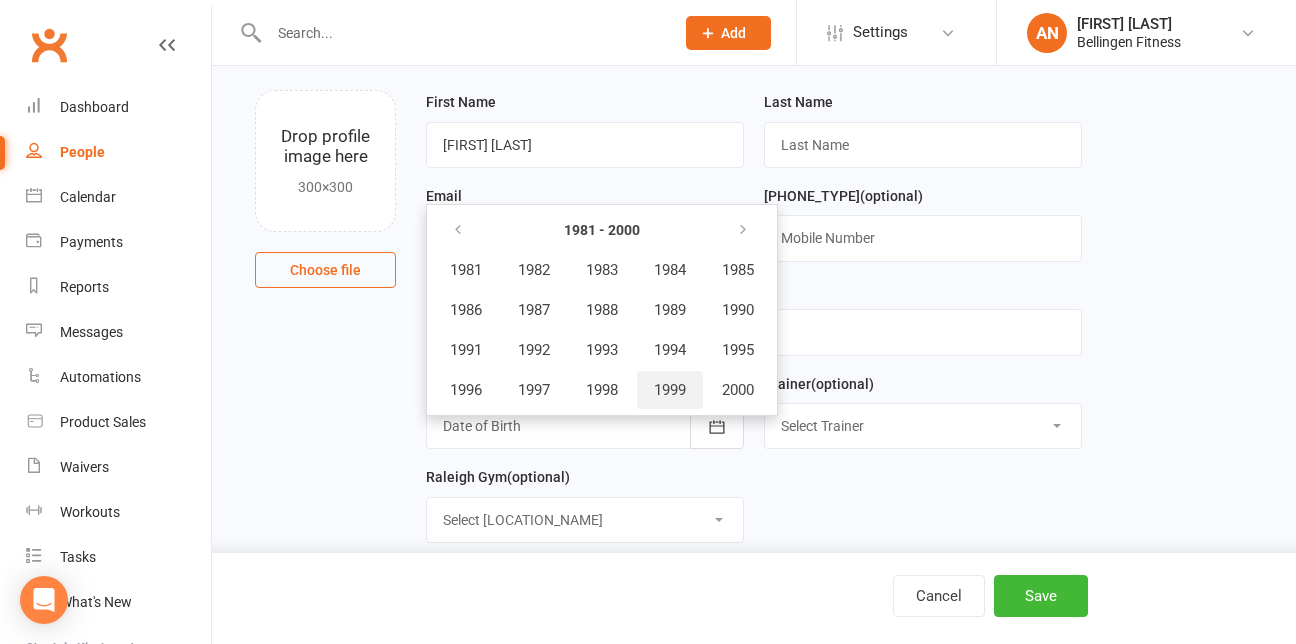 click on "1999" at bounding box center [670, 390] 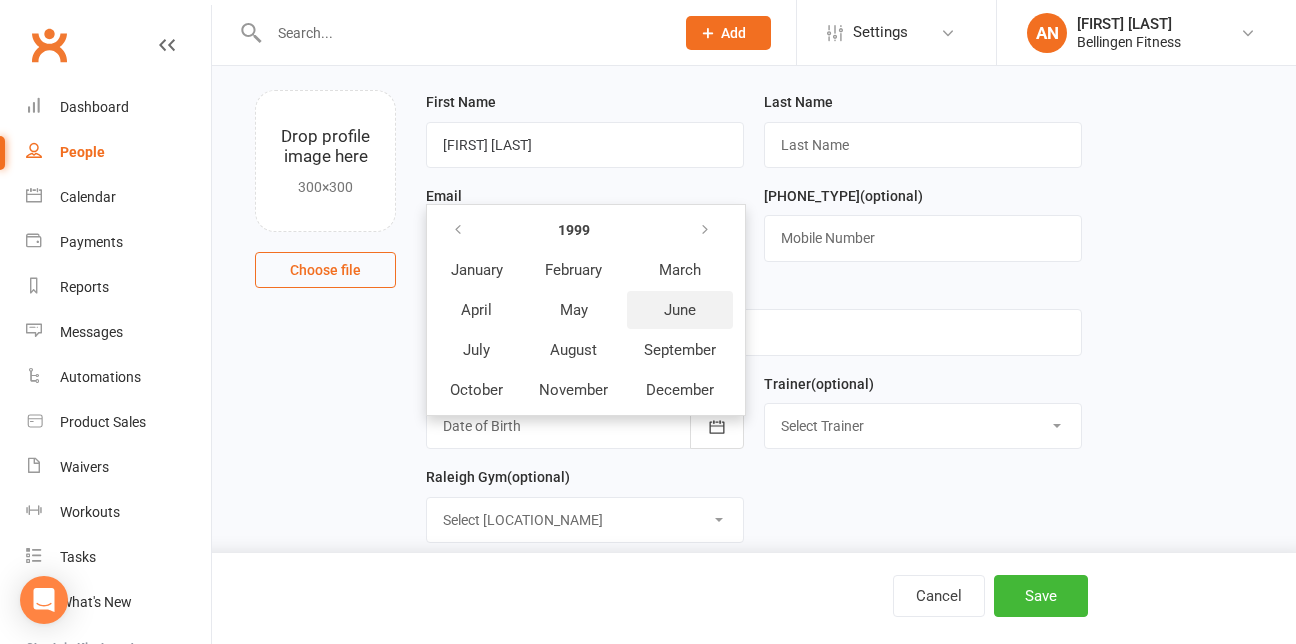 click on "June" at bounding box center (680, 310) 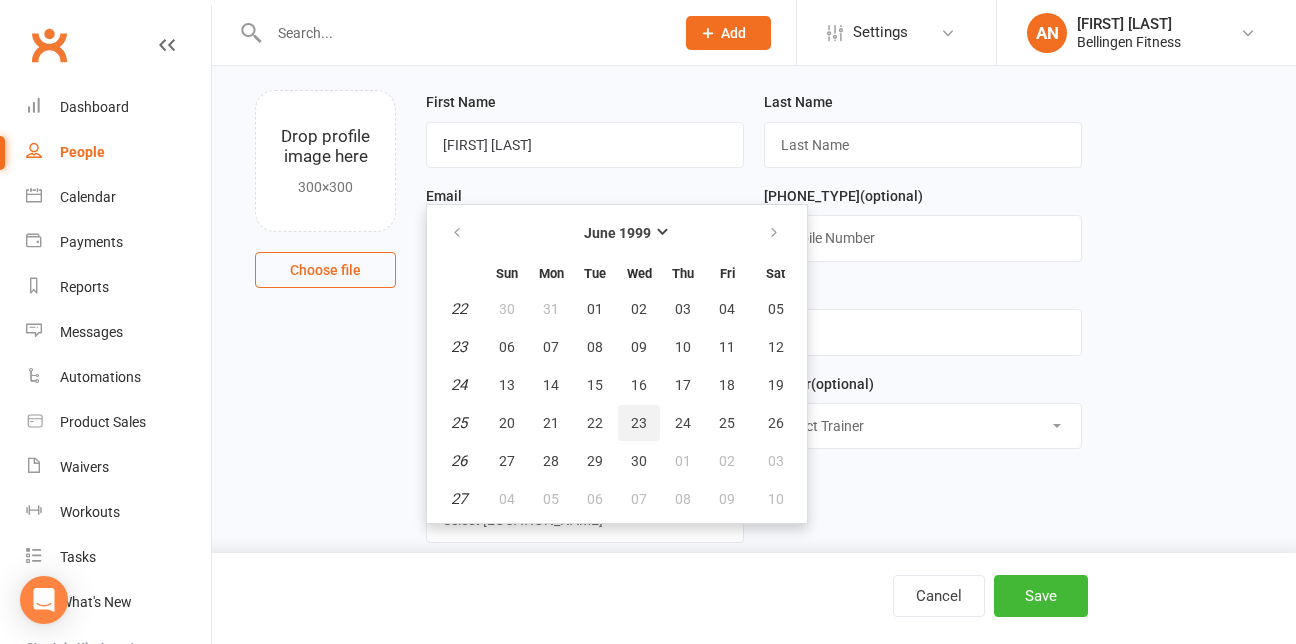 click on "23" at bounding box center (639, 423) 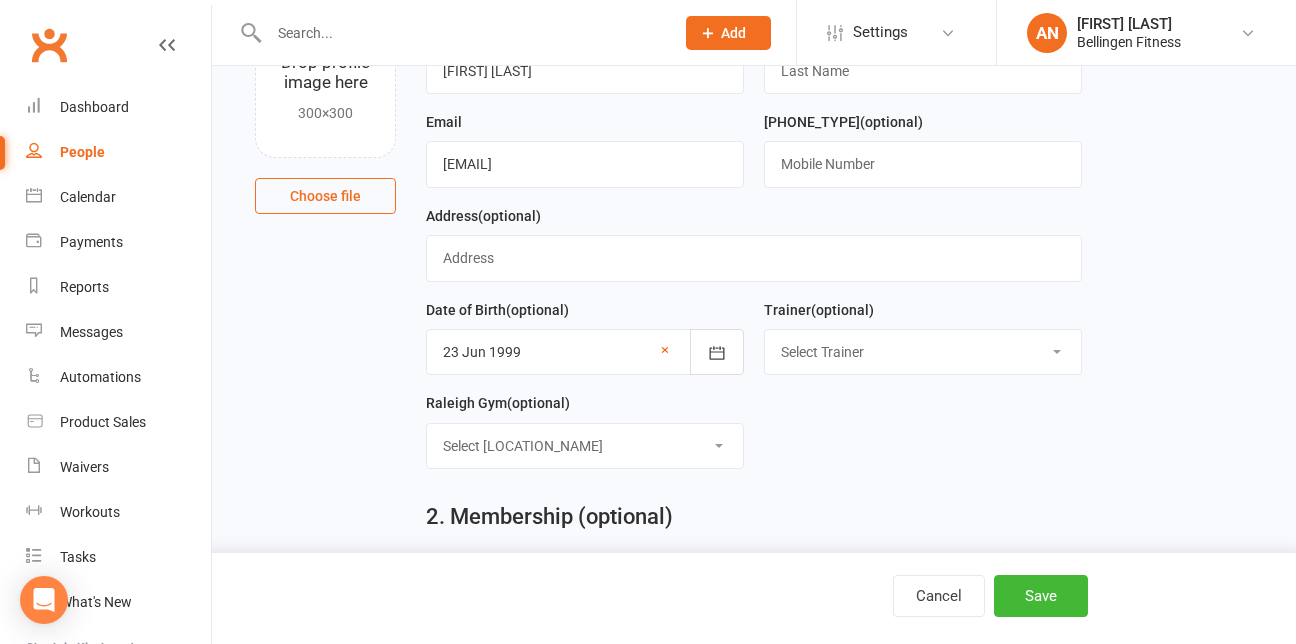scroll, scrollTop: 186, scrollLeft: 0, axis: vertical 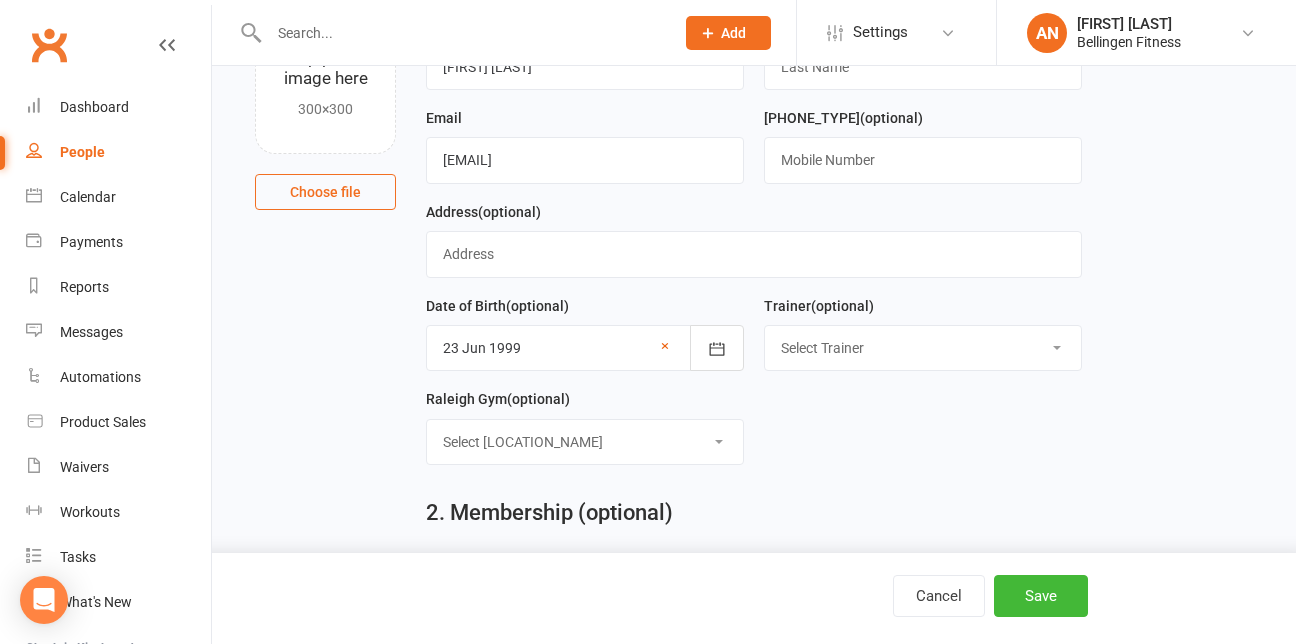 click on "Select Trainer [FIRST] [LAST] [FIRST] [LAST] [FIRST] [LAST] [FIRST] [LAST] [FIRST] [LAST] [FIRST] [LAST] [FIRST] [LAST] [FIRST] [LAST] [FIRST] [LAST] [FIRST] [LAST] [FIRST] [LAST] [FIRST] [LAST] [FIRST] [LAST] [FIRST] [LAST] Bellingen Fitness [FIRST] [LAST] [FIRST] [LAST] [FIRST] [LAST]" at bounding box center [923, 348] 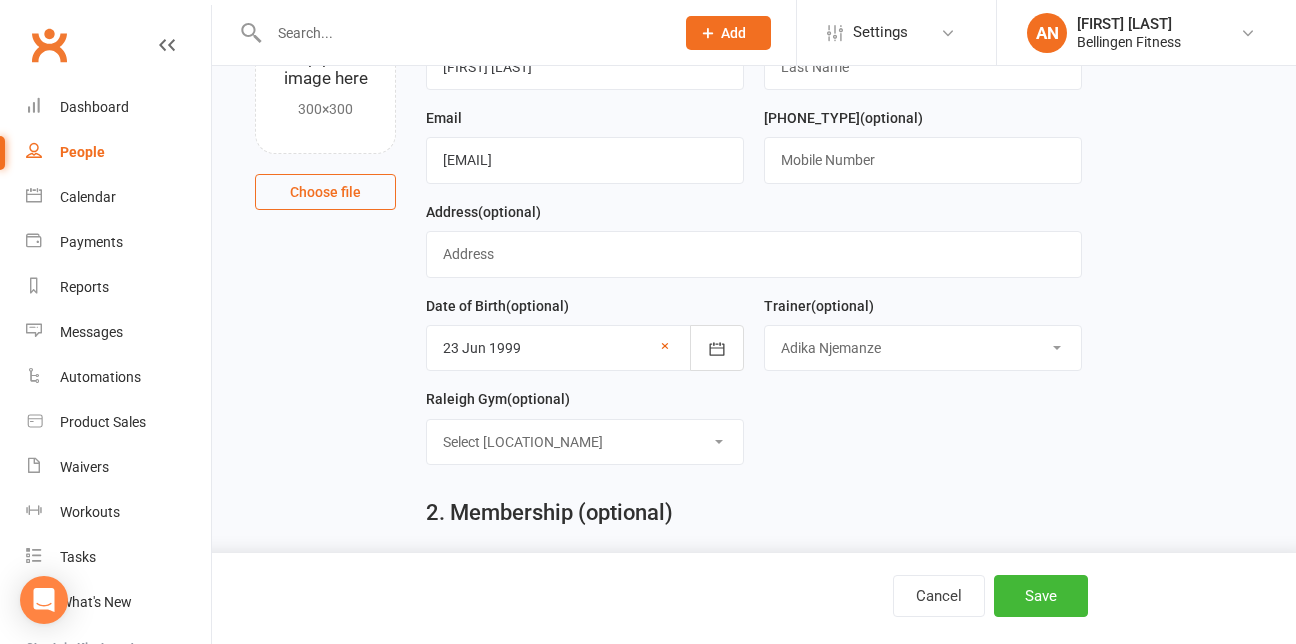click on "Select Trainer [FIRST] [LAST] [FIRST] [LAST] [FIRST] [LAST] [FIRST] [LAST] [FIRST] [LAST] [FIRST] [LAST] [FIRST] [LAST] [FIRST] [LAST] [FIRST] [LAST] [FIRST] [LAST] [FIRST] [LAST] [FIRST] [LAST] [FIRST] [LAST] [FIRST] [LAST] Bellingen Fitness [FIRST] [LAST] [FIRST] [LAST] [FIRST] [LAST]" at bounding box center [923, 348] 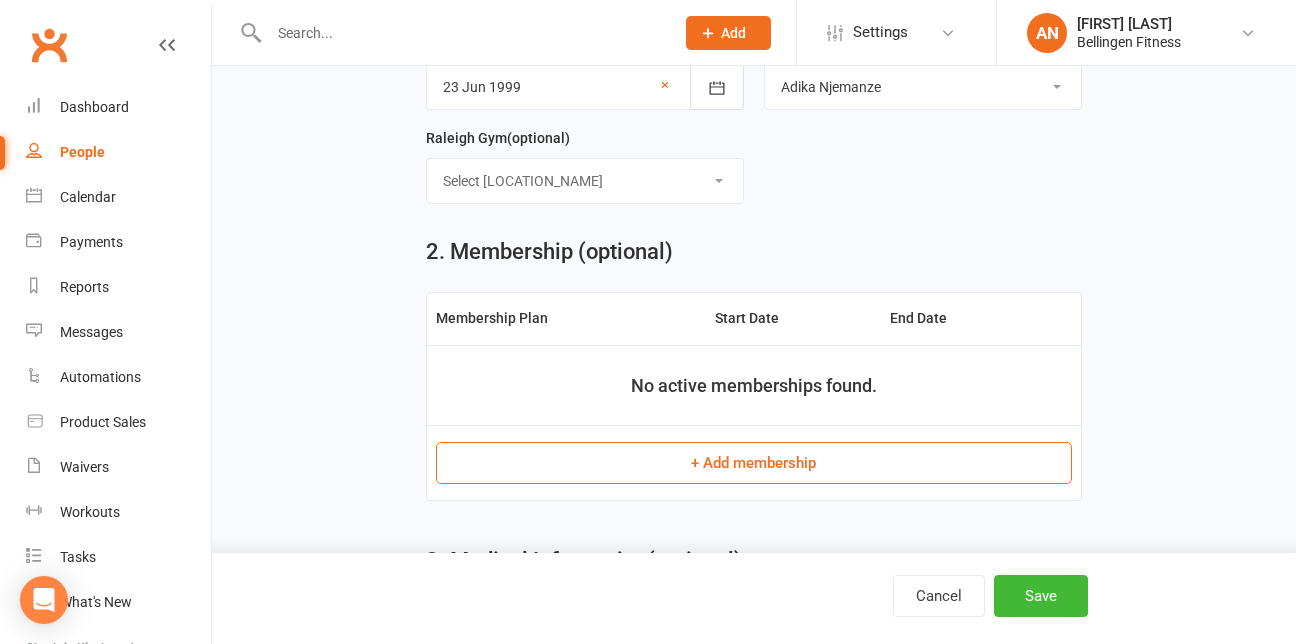 scroll, scrollTop: 553, scrollLeft: 0, axis: vertical 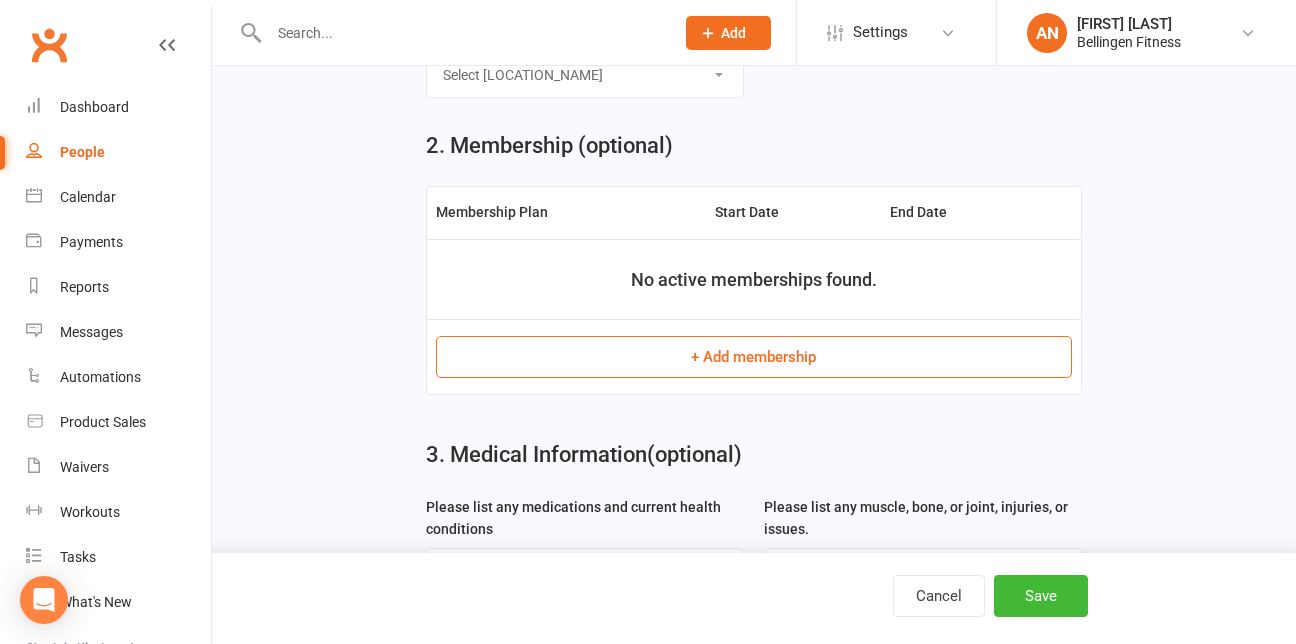 click on "+ Add membership" at bounding box center [753, 357] 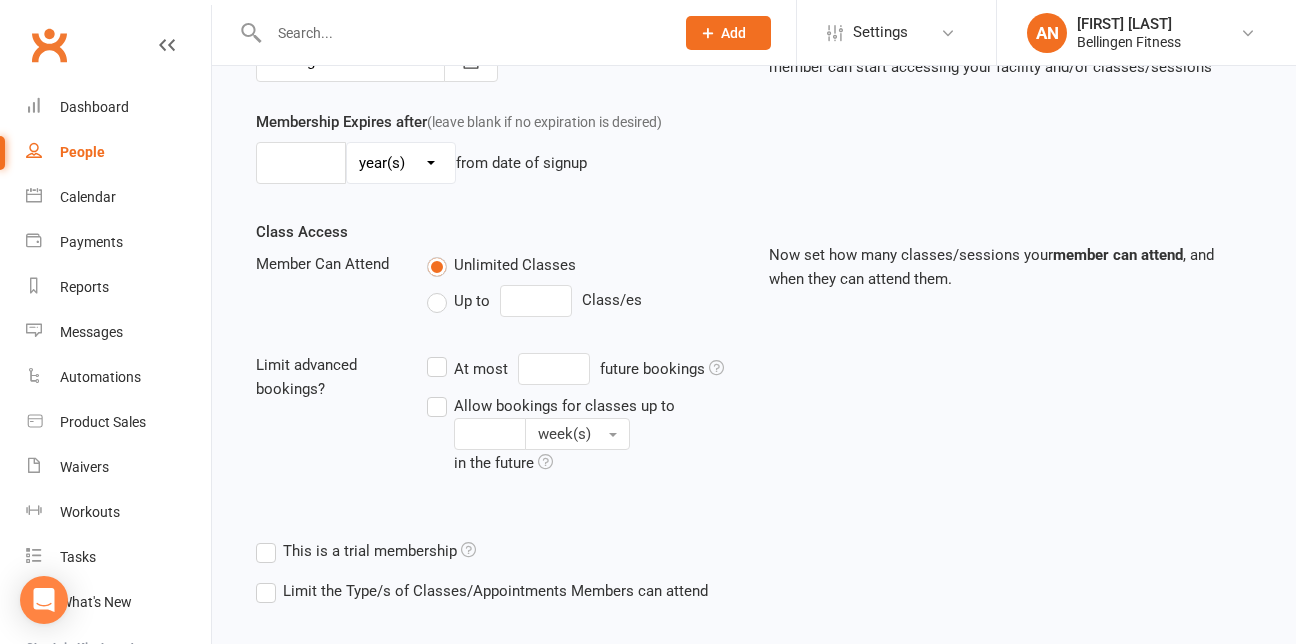 scroll, scrollTop: 0, scrollLeft: 0, axis: both 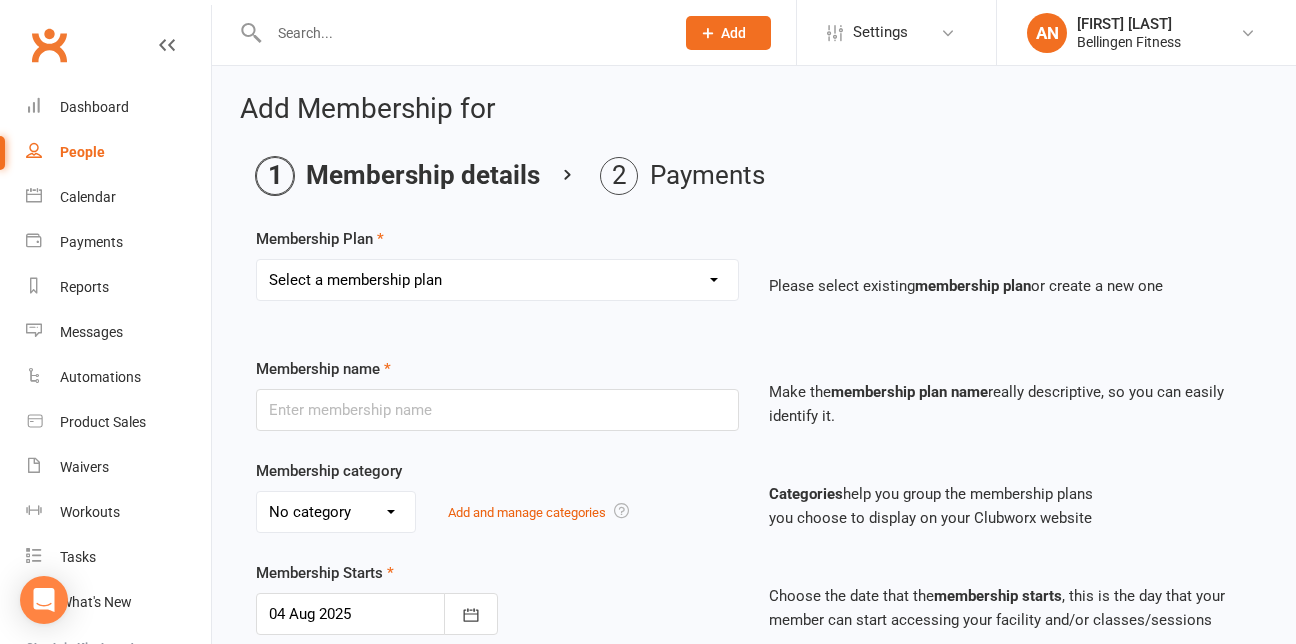click on "Select a membership plan Gym membership WITH classes Group Training 10 pass excluding Pilates and Yoga (4 month expiry) Drop in 60min Personal Training 45min Personal Training 30min Personal Training Weekly pass WITH classes Small Group Training 1 month WITH classes Kids Membership 1 month WITHOUT classes Gym membership WITHOUT classes Fortnight pass Weekly pass WITHOUT classes Fitness Passport with classes Fitness passport no classes Yoga and Pilates MEMBER PASS $5/class Pilates or Yoga class Ten pass Yoga/Pilates (4month expiry) - non members Hybrid training - app access Onboarding gym sessions Members mums and bubs class add on Veteran's classes Muay Thai drop in Muay Thai - 5 weeks Muay Thai x4 classes" at bounding box center [497, 280] 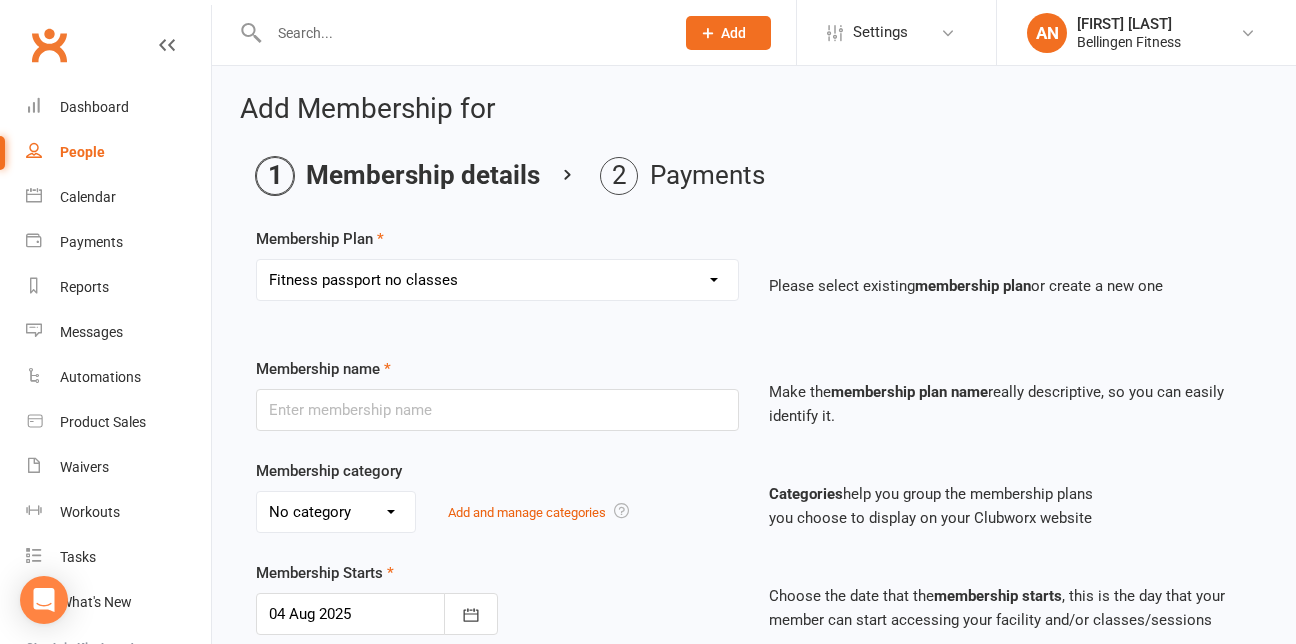 click on "Select a membership plan Gym membership WITH classes Group Training 10 pass excluding Pilates and Yoga (4 month expiry) Drop in 60min Personal Training 45min Personal Training 30min Personal Training Weekly pass WITH classes Small Group Training 1 month WITH classes Kids Membership 1 month WITHOUT classes Gym membership WITHOUT classes Fortnight pass Weekly pass WITHOUT classes Fitness Passport with classes Fitness passport no classes Yoga and Pilates MEMBER PASS $5/class Pilates or Yoga class Ten pass Yoga/Pilates (4month expiry) - non members Hybrid training - app access Onboarding gym sessions Members mums and bubs class add on Veteran's classes Muay Thai drop in Muay Thai - 5 weeks Muay Thai x4 classes" at bounding box center [497, 280] 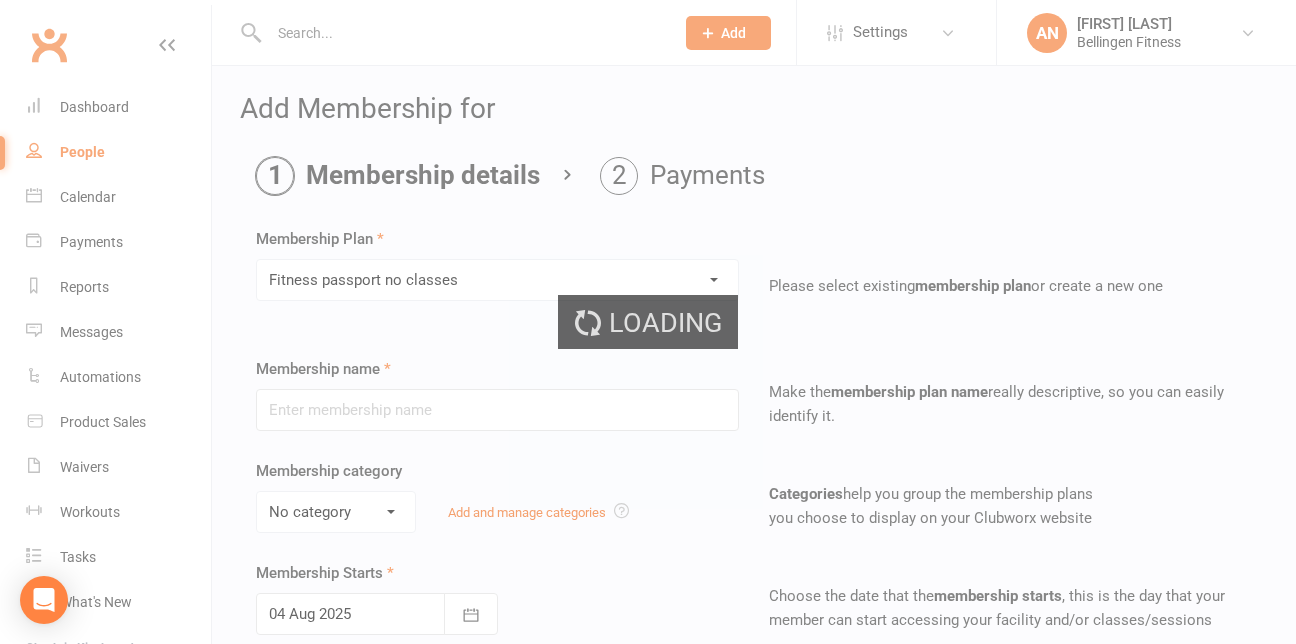 type on "Fitness passport no classes" 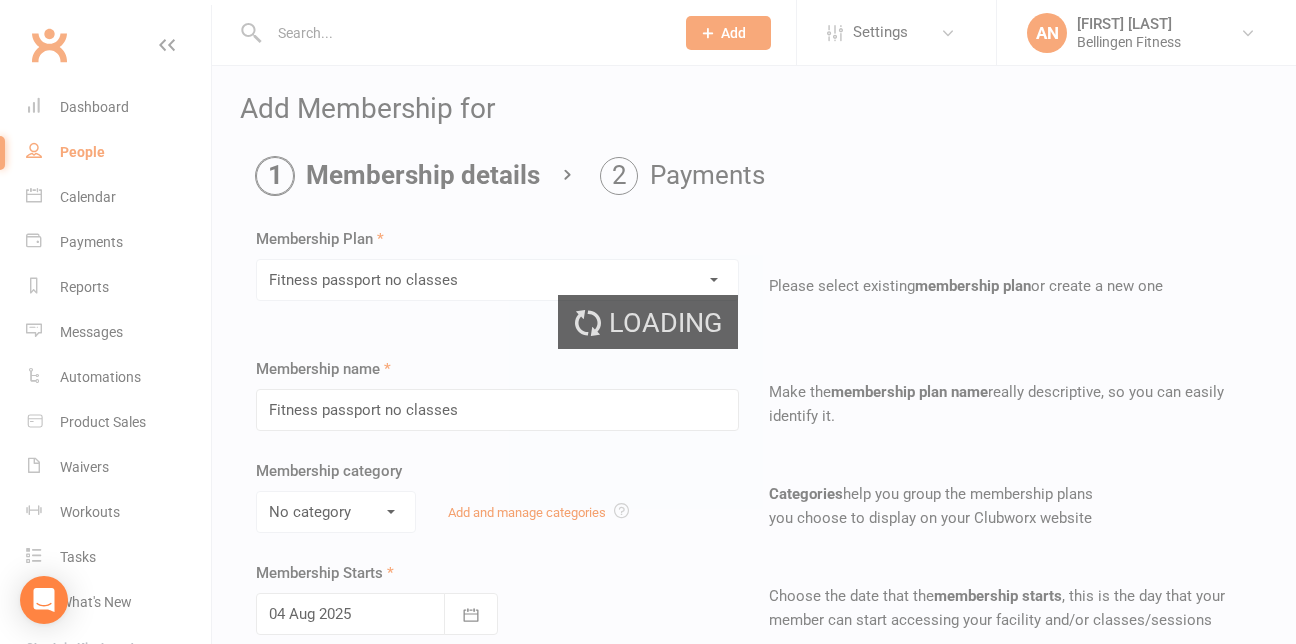 select on "1" 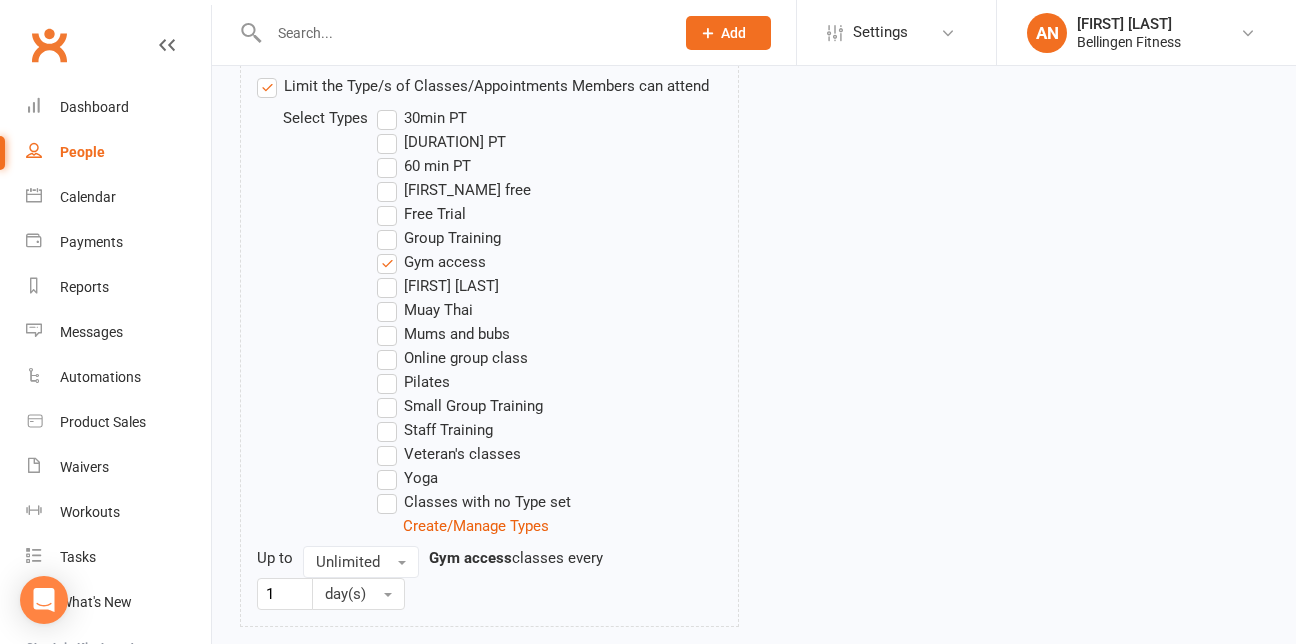 scroll, scrollTop: 1190, scrollLeft: 0, axis: vertical 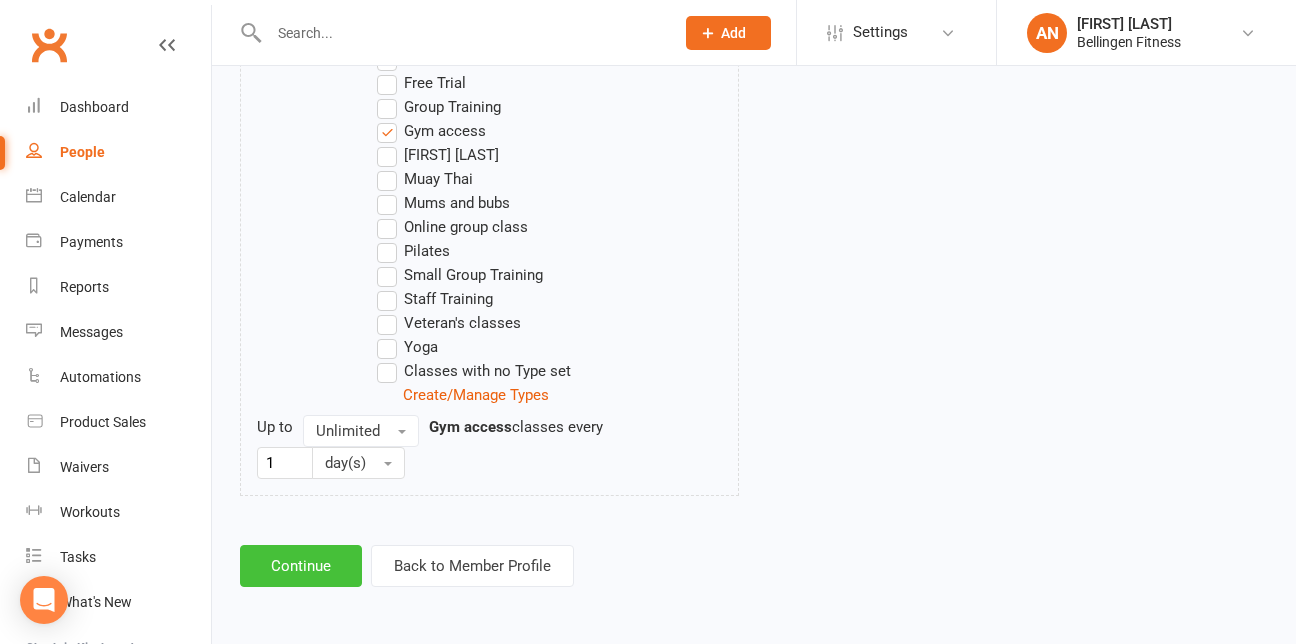 click on "Continue" at bounding box center [301, 566] 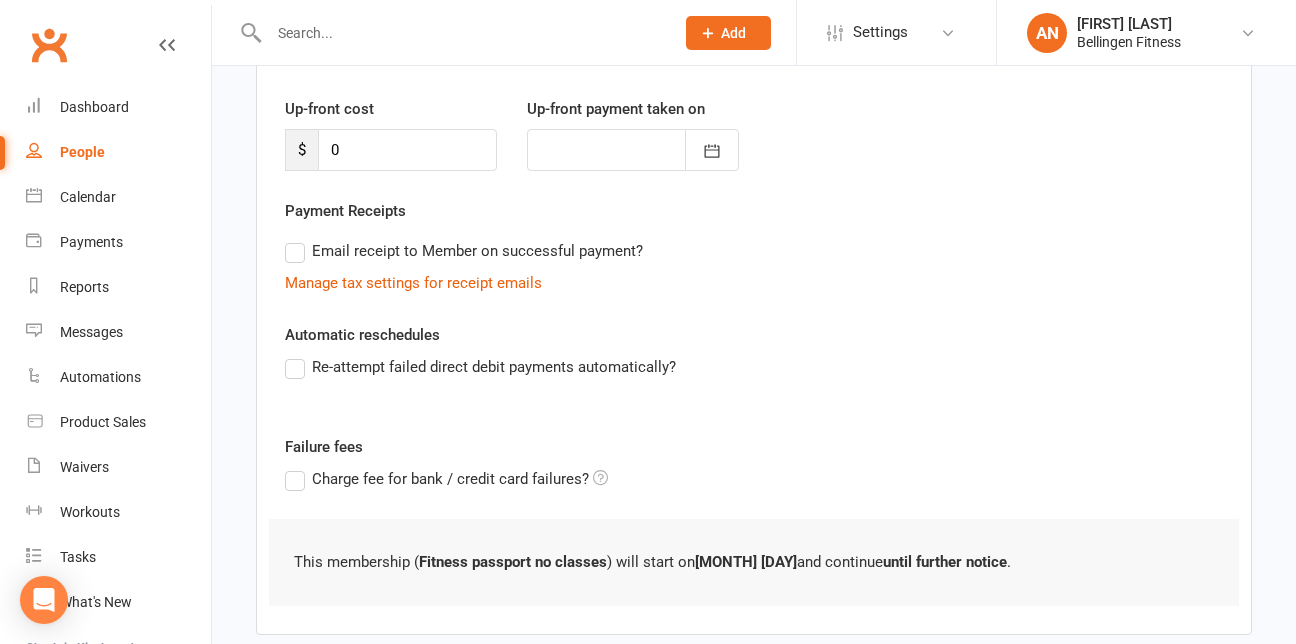 scroll, scrollTop: 365, scrollLeft: 0, axis: vertical 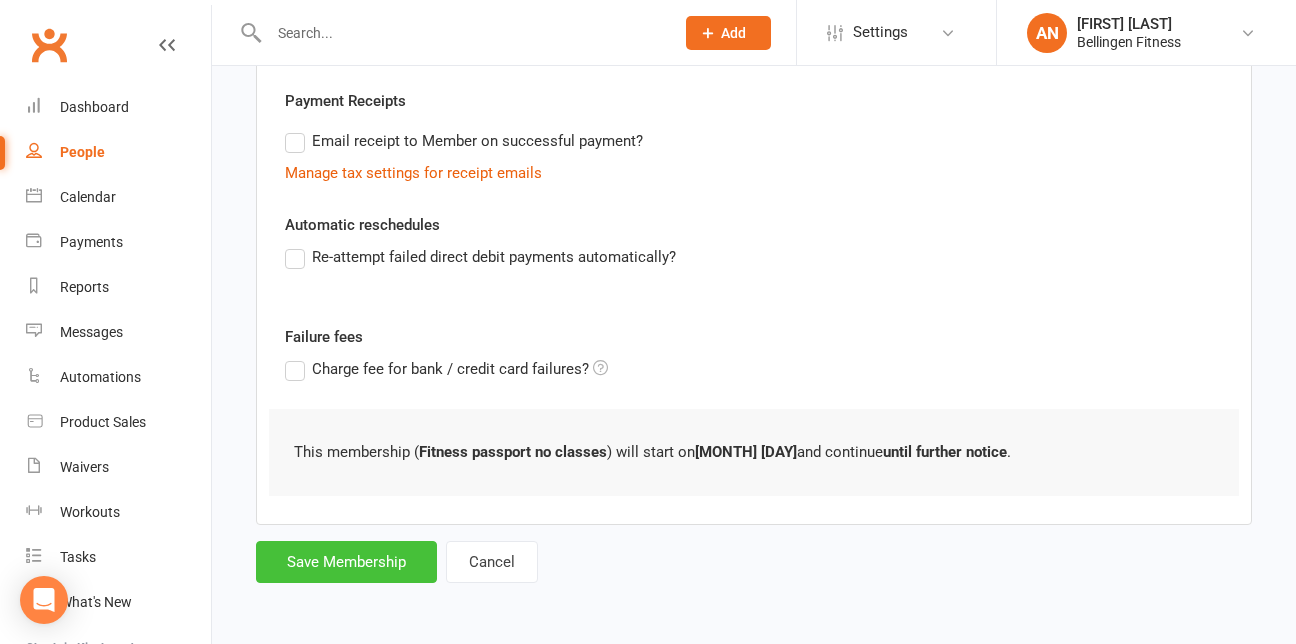 click on "Save Membership" at bounding box center [346, 562] 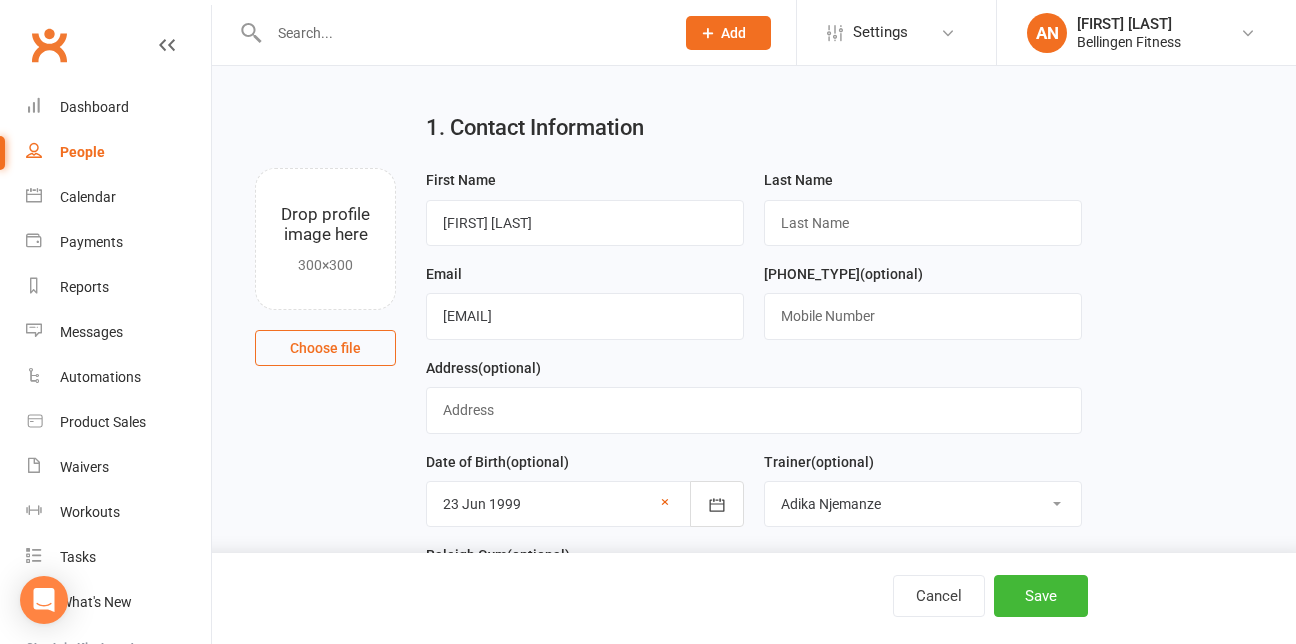 scroll, scrollTop: 0, scrollLeft: 0, axis: both 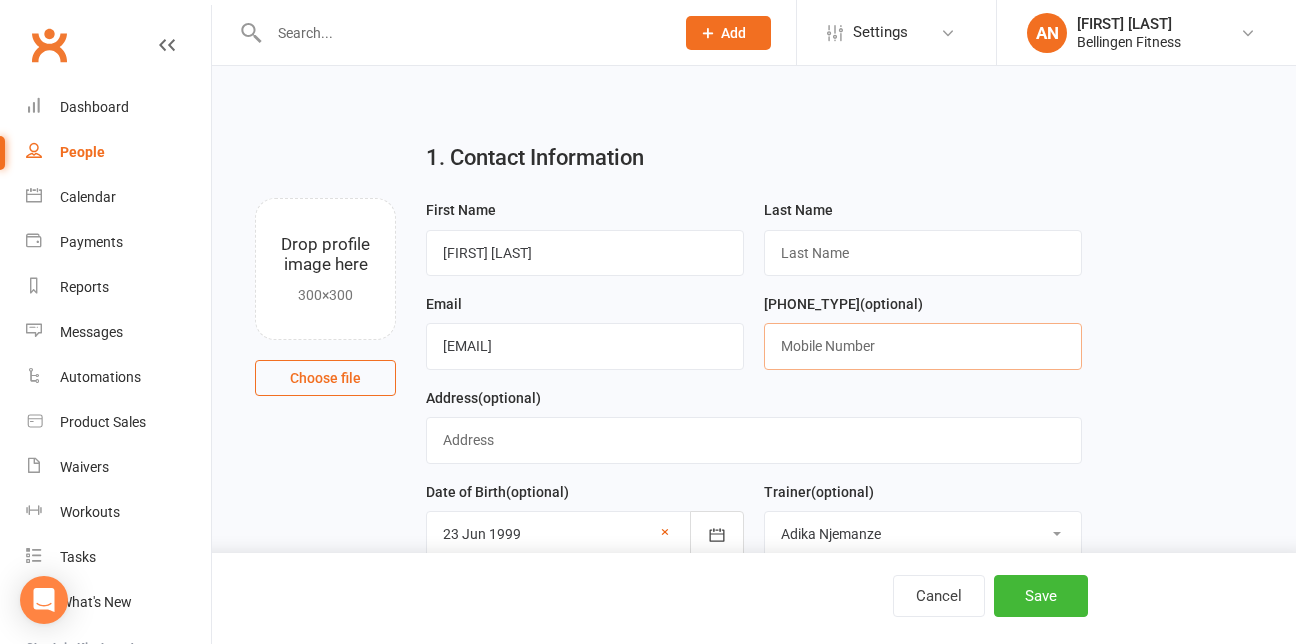 click at bounding box center (923, 346) 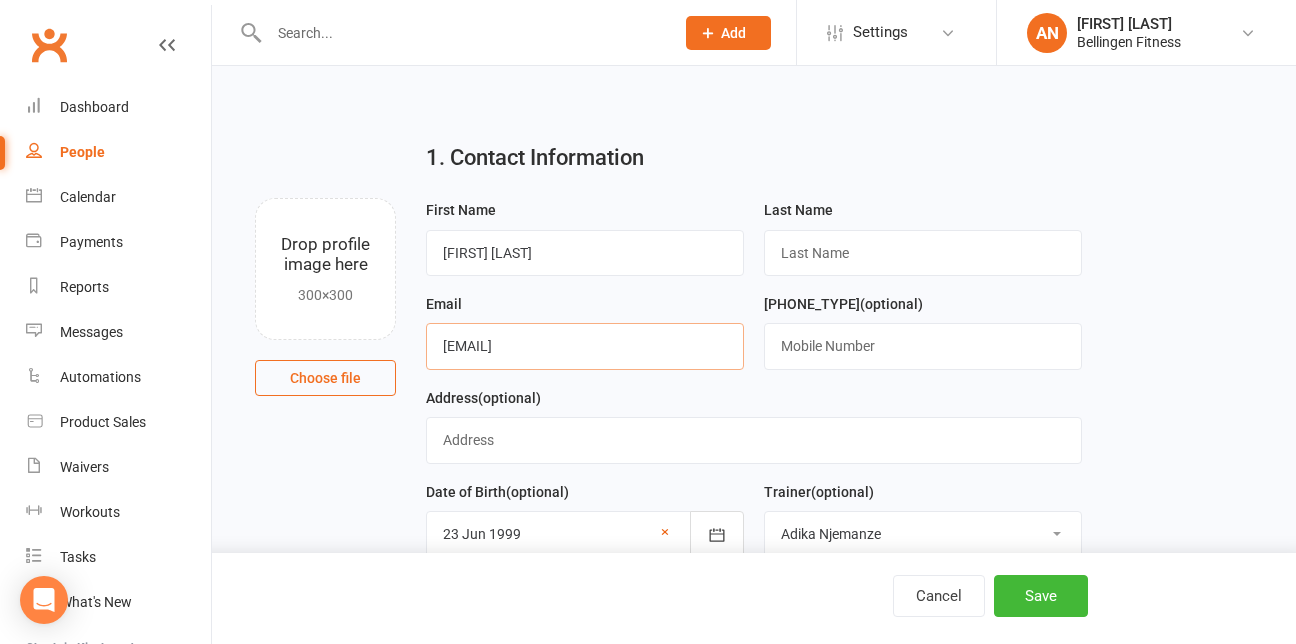 click on "[EMAIL]" at bounding box center [585, 346] 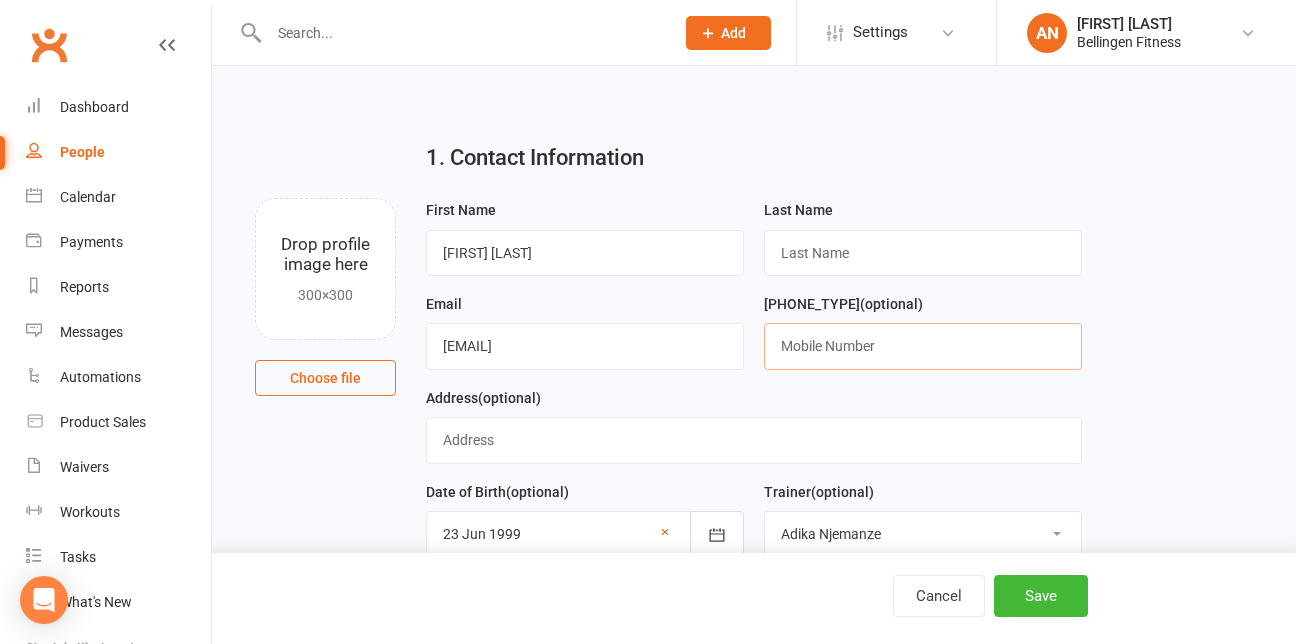 click at bounding box center (923, 346) 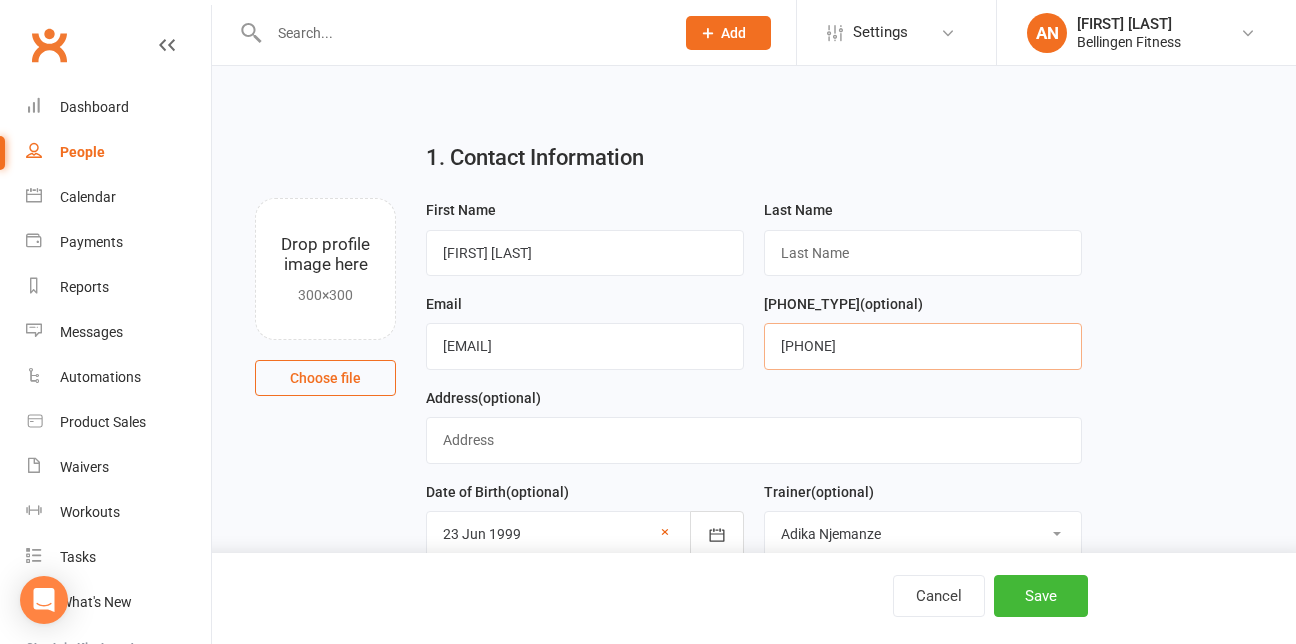 type on "[PHONE]" 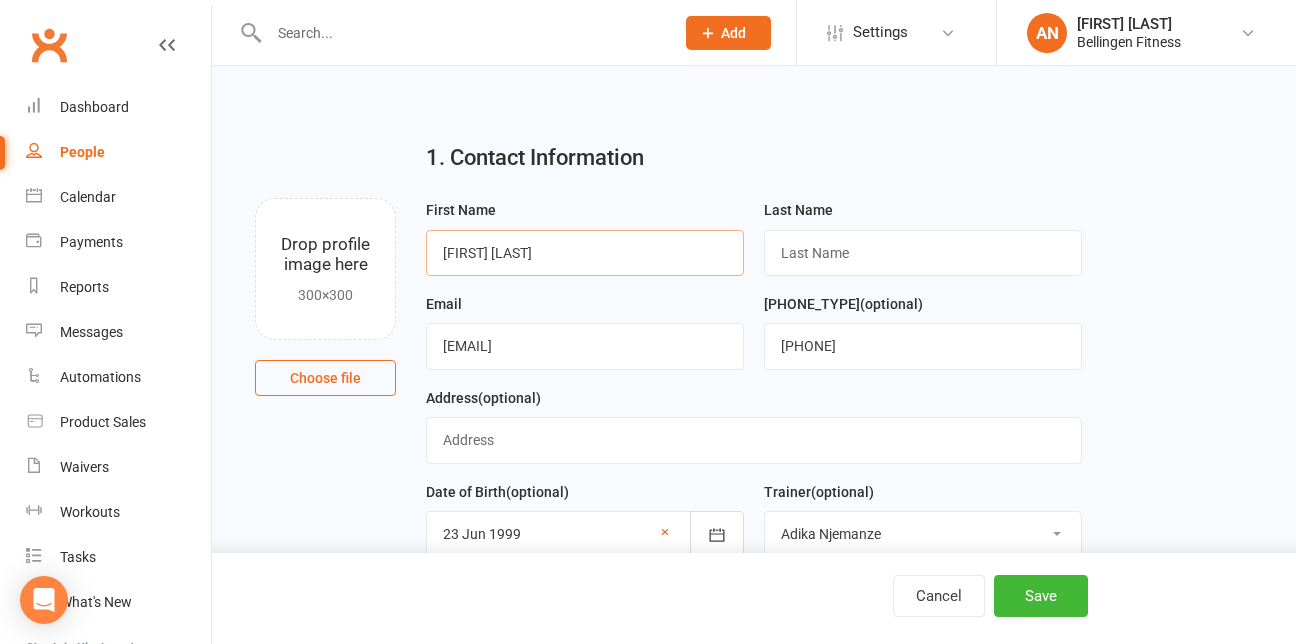 drag, startPoint x: 588, startPoint y: 253, endPoint x: 497, endPoint y: 260, distance: 91.26884 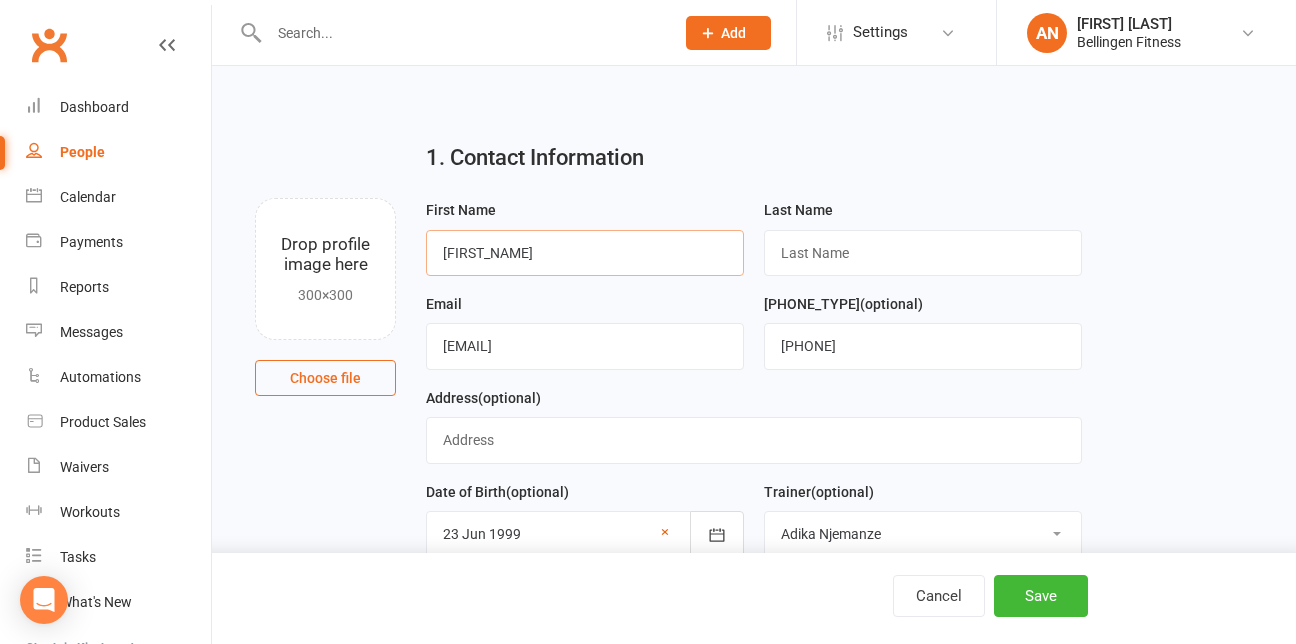 type on "[FIRST_NAME]" 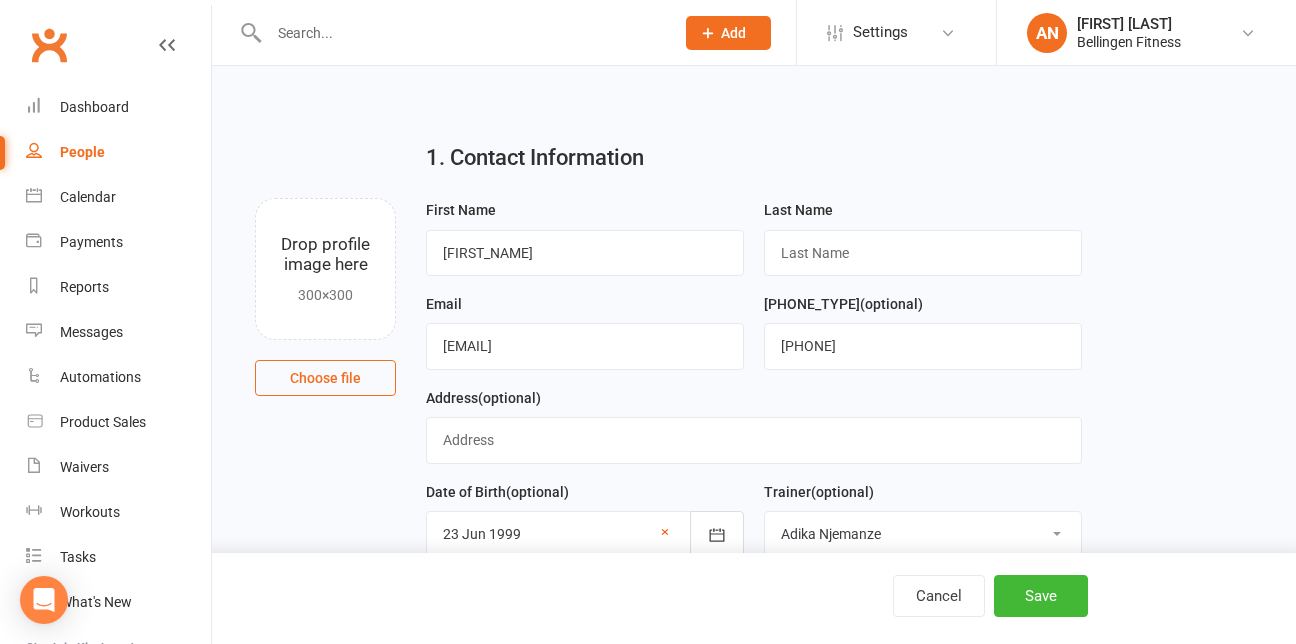 click on "Last Name" at bounding box center (923, 237) 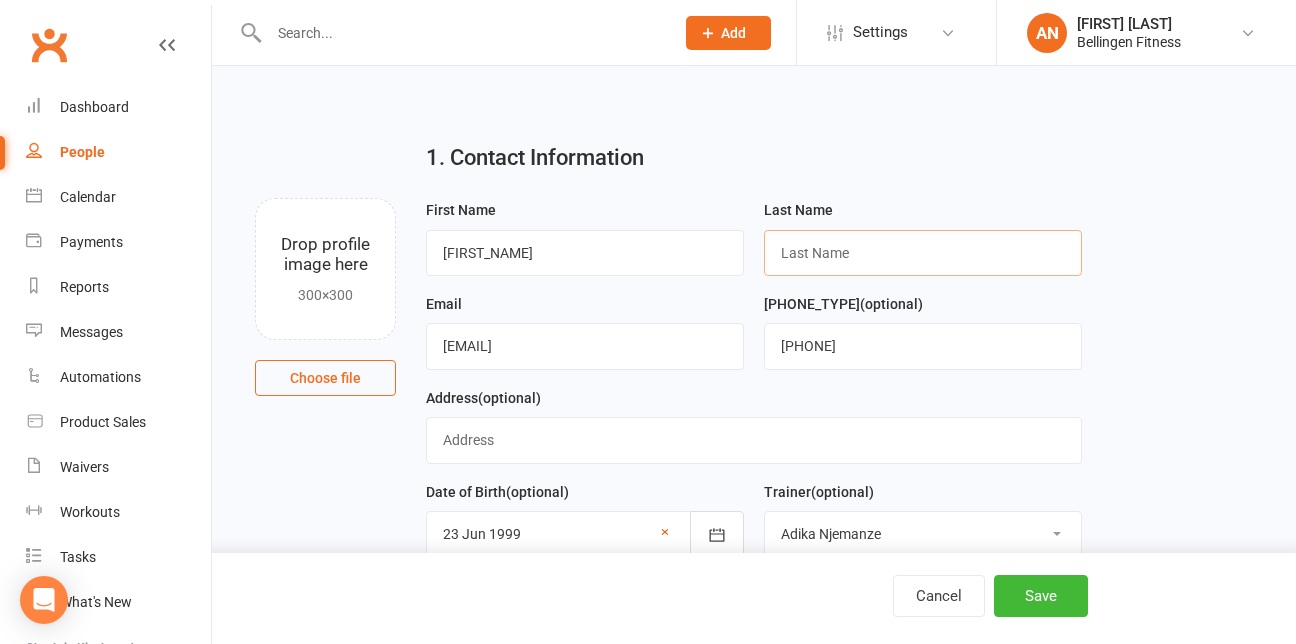 click at bounding box center [923, 253] 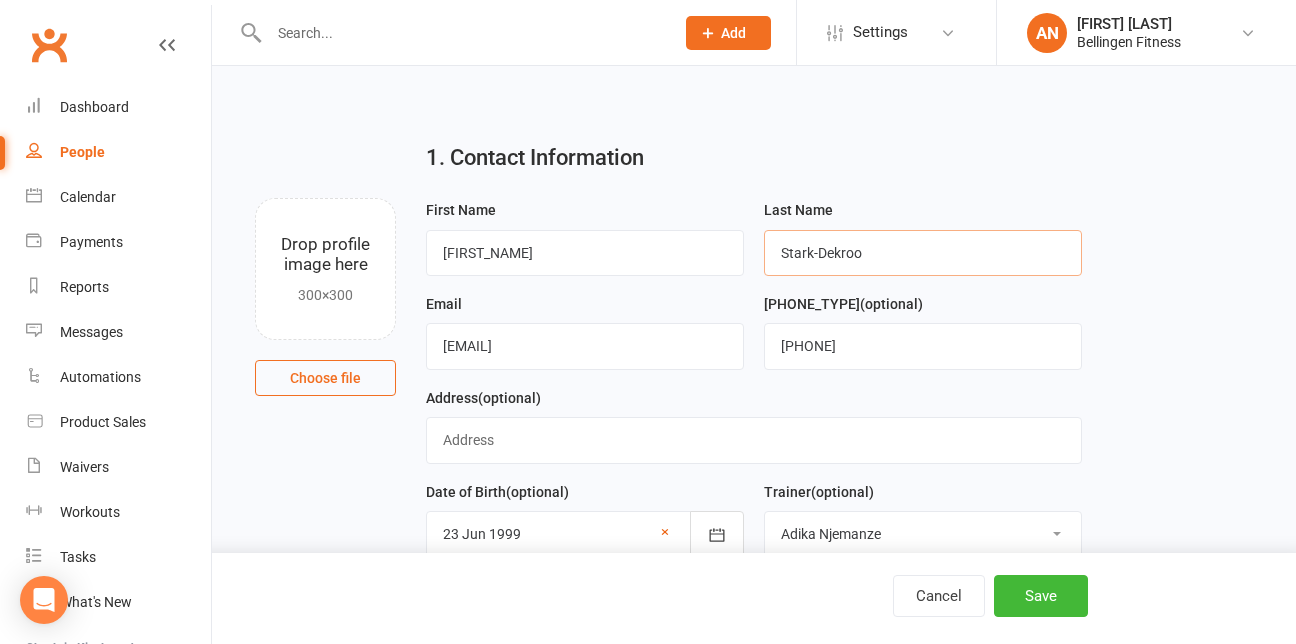 type on "Stark-Dekroo" 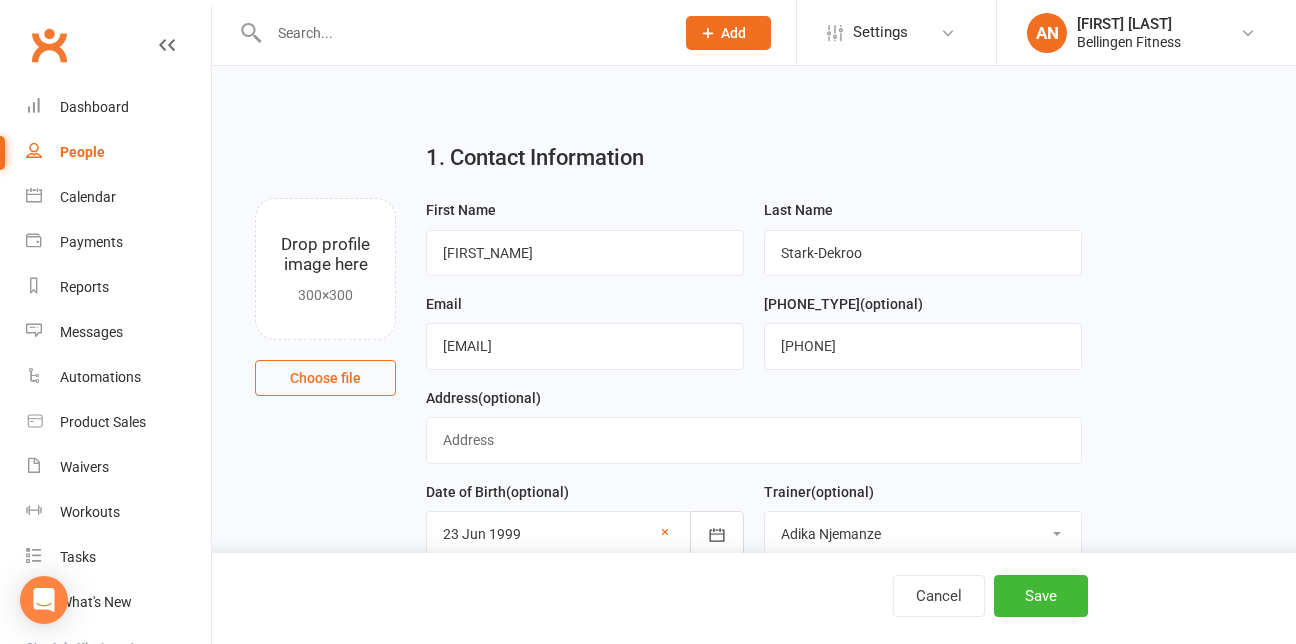 click on "1. Contact Information  Drop profile image here 300×300 Choose file
First Name  [FIRST]
Last Name  [LAST]
Email  [EMAIL]
Mobile Number  (optional) 0481737997
Address  (optional)
Date of Birth  (optional) 23 Jun 1999
1981 - 2000
1981
1982
1983
1984
1985
1986
1987
1988
1989
1990
1991
1992
1993
1994
1995
1996
1997
1998
1999
2000
×
Trainer  (optional) Select Trainer [FIRST] [LAST] [FIRST] [LAST] [FIRST] [LAST] [FIRST] [LAST] [FIRST] [LAST] [FIRST] [LAST] [FIRST] [LAST] [FIRST] [LAST] [FIRST] [LAST]" at bounding box center [754, 1578] 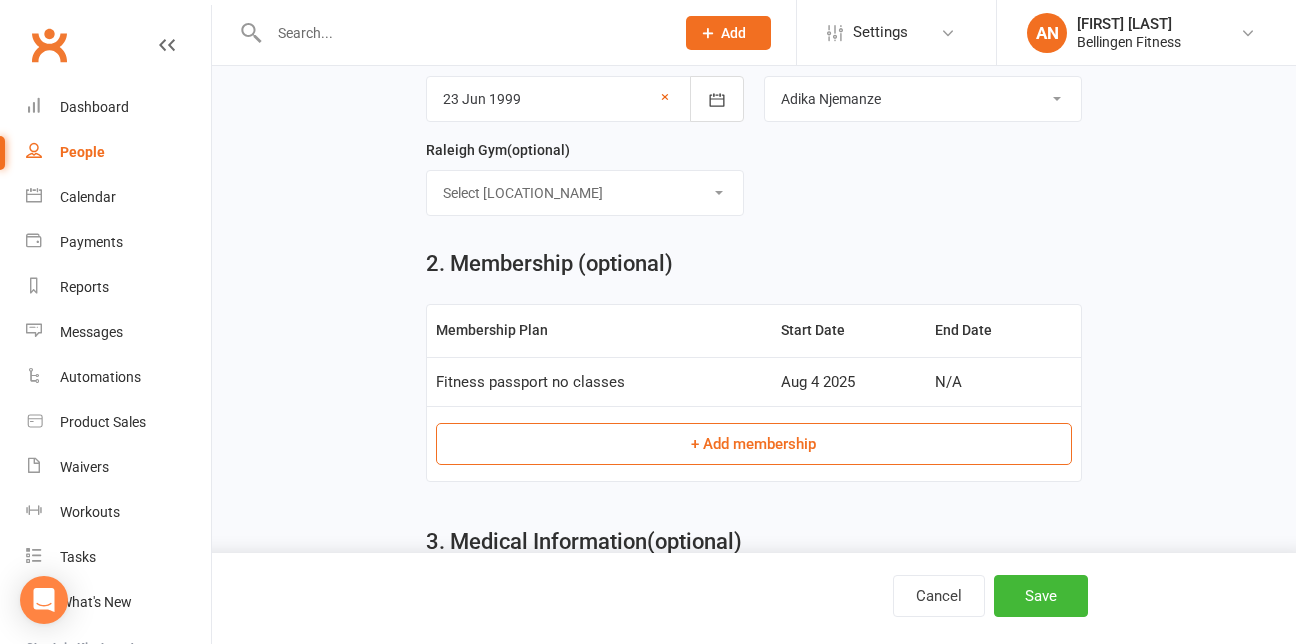 scroll, scrollTop: 436, scrollLeft: 0, axis: vertical 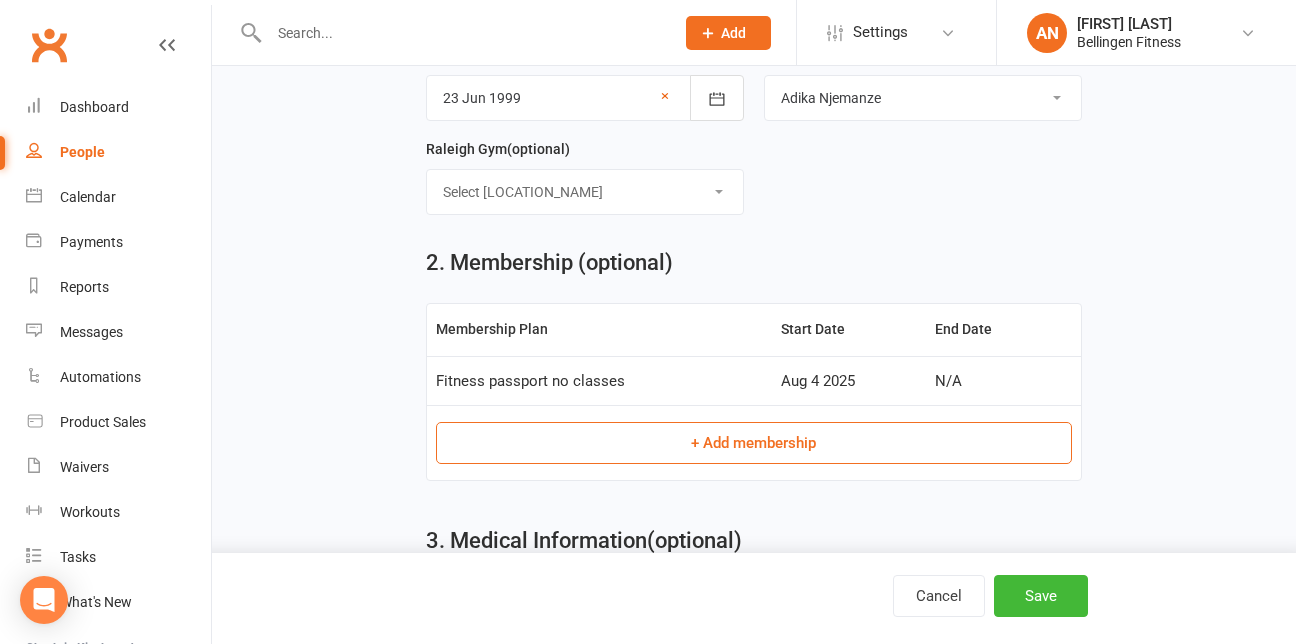 click on "Select Raleigh Gym Online Raleigh Gym Urunga fields" at bounding box center [585, 192] 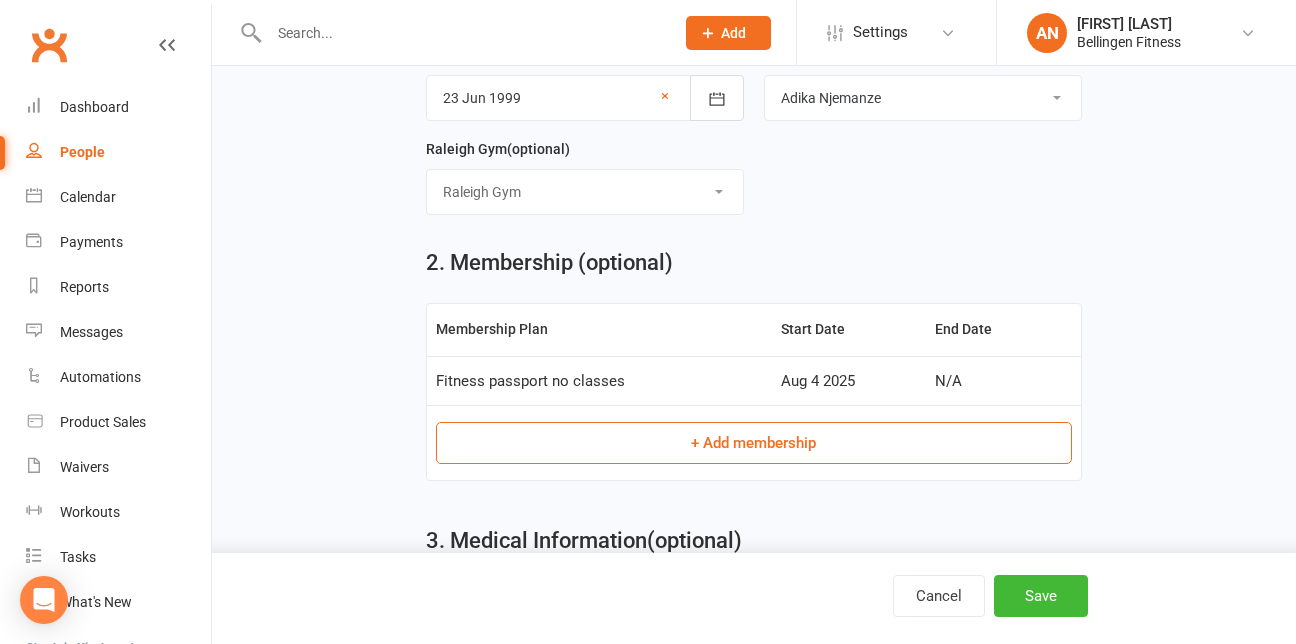 click on "Select Raleigh Gym Online Raleigh Gym Urunga fields" at bounding box center (585, 192) 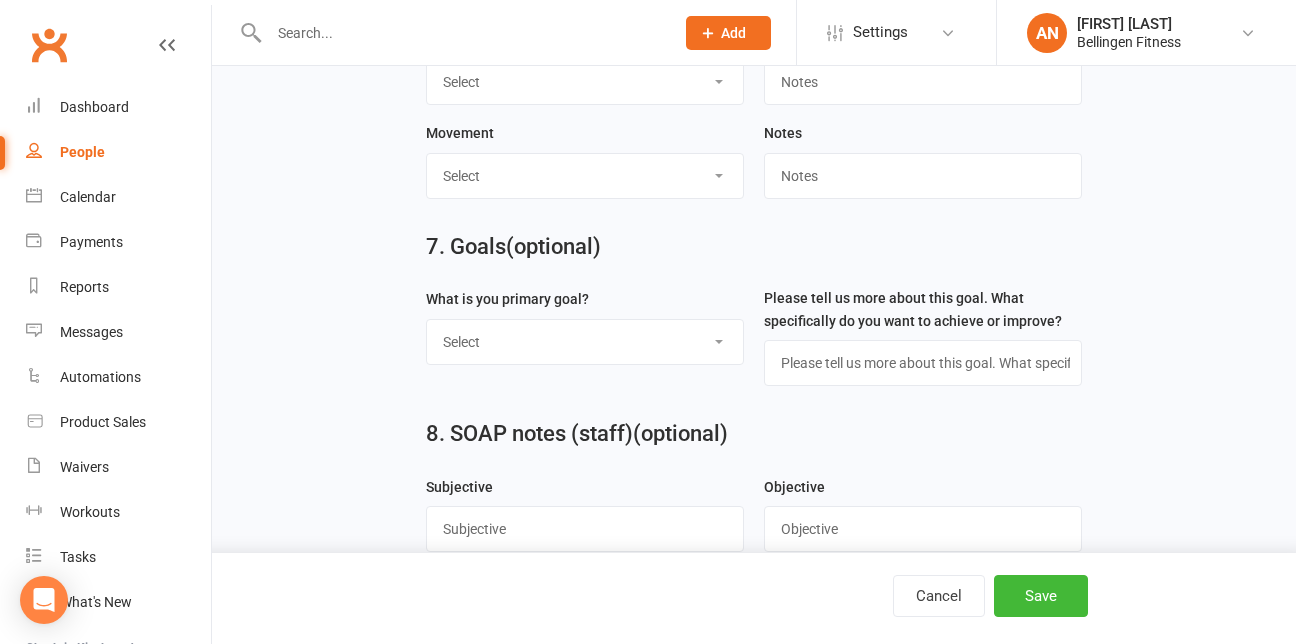 scroll, scrollTop: 2701, scrollLeft: 0, axis: vertical 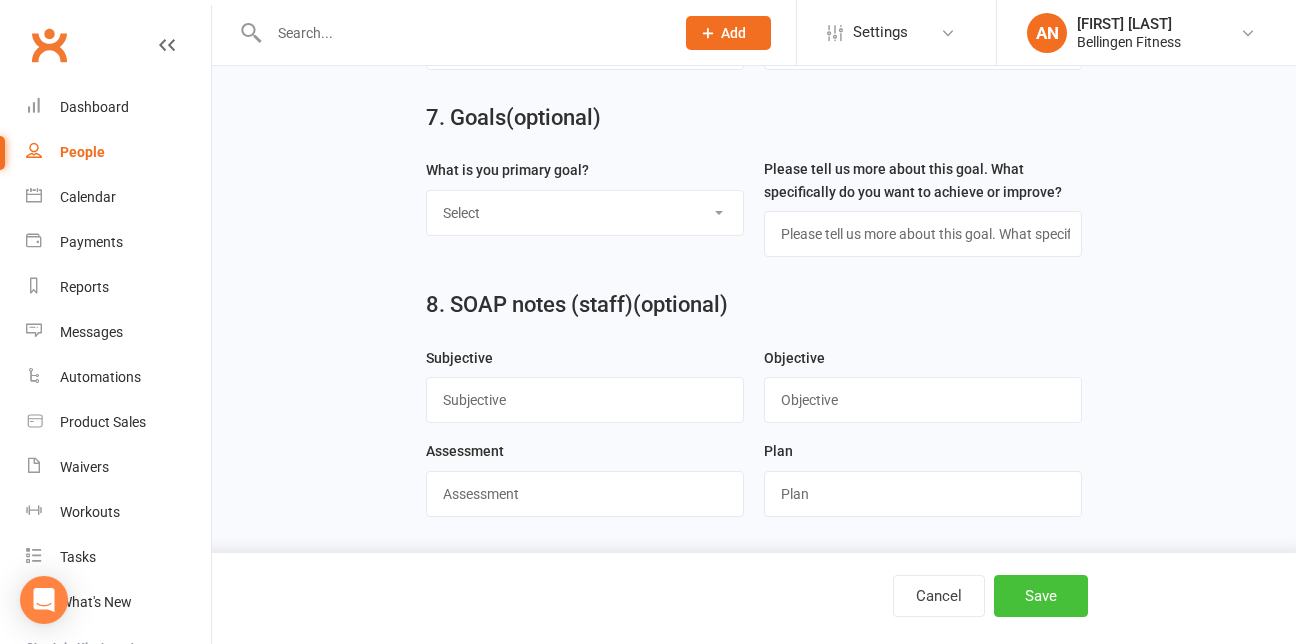 click on "Save" at bounding box center (1041, 596) 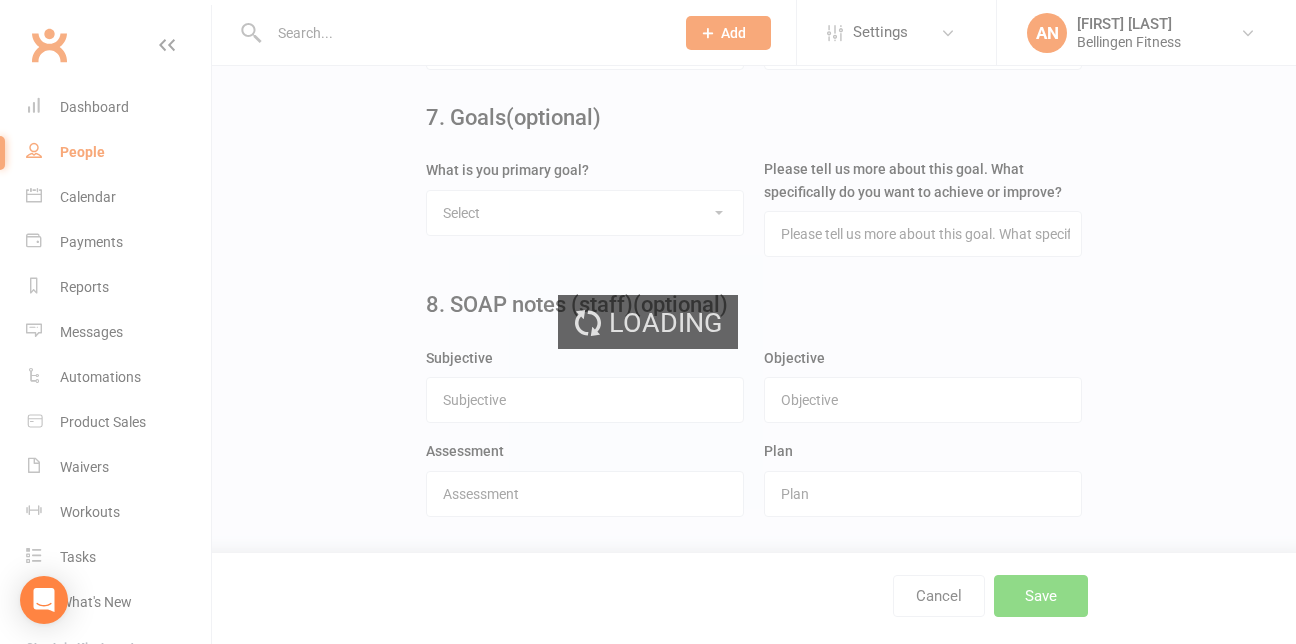 scroll, scrollTop: 0, scrollLeft: 0, axis: both 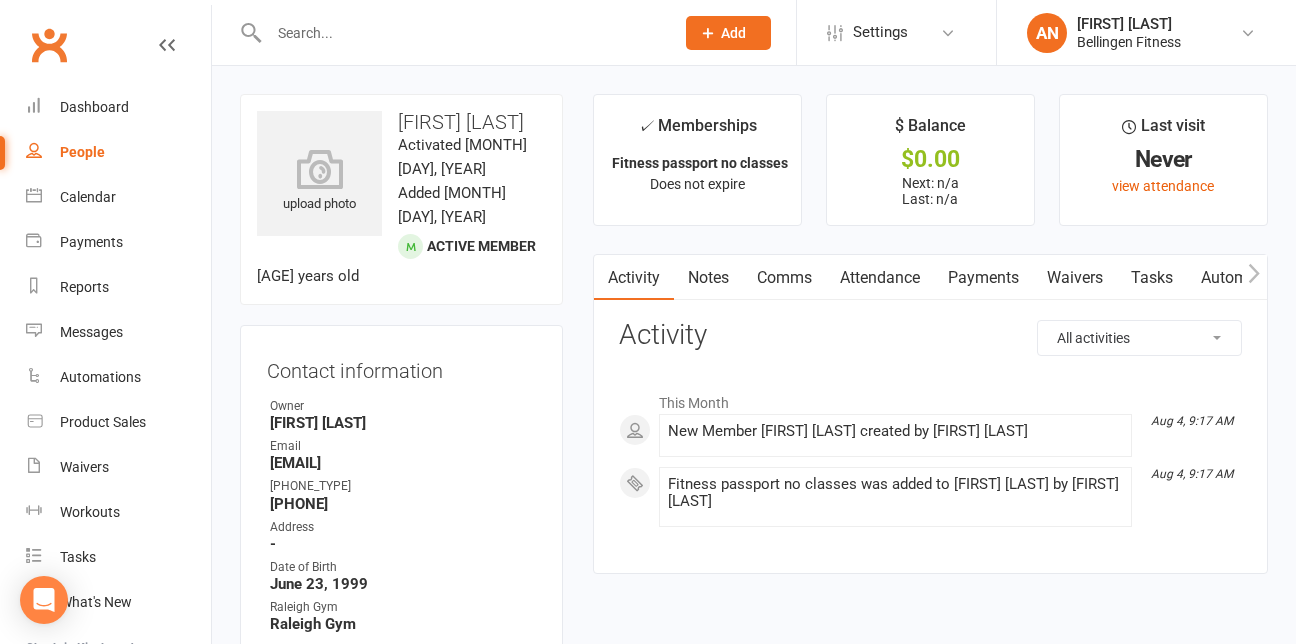 click on "Notes" at bounding box center (708, 278) 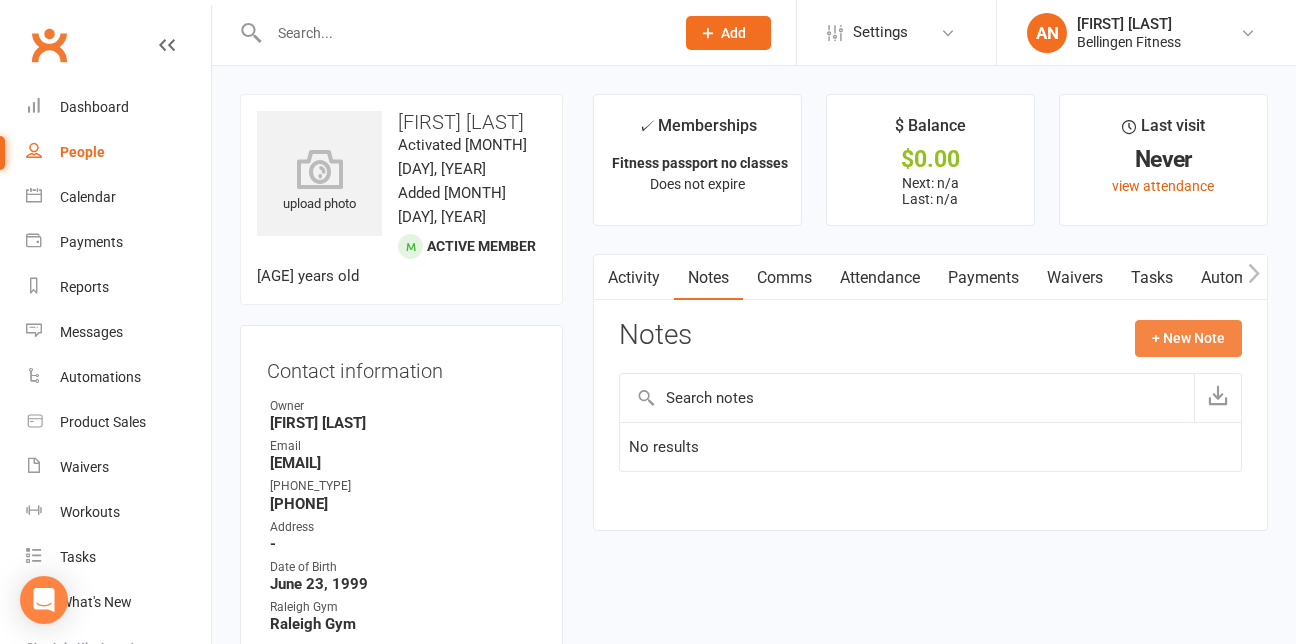 click on "+ New Note" at bounding box center (1188, 338) 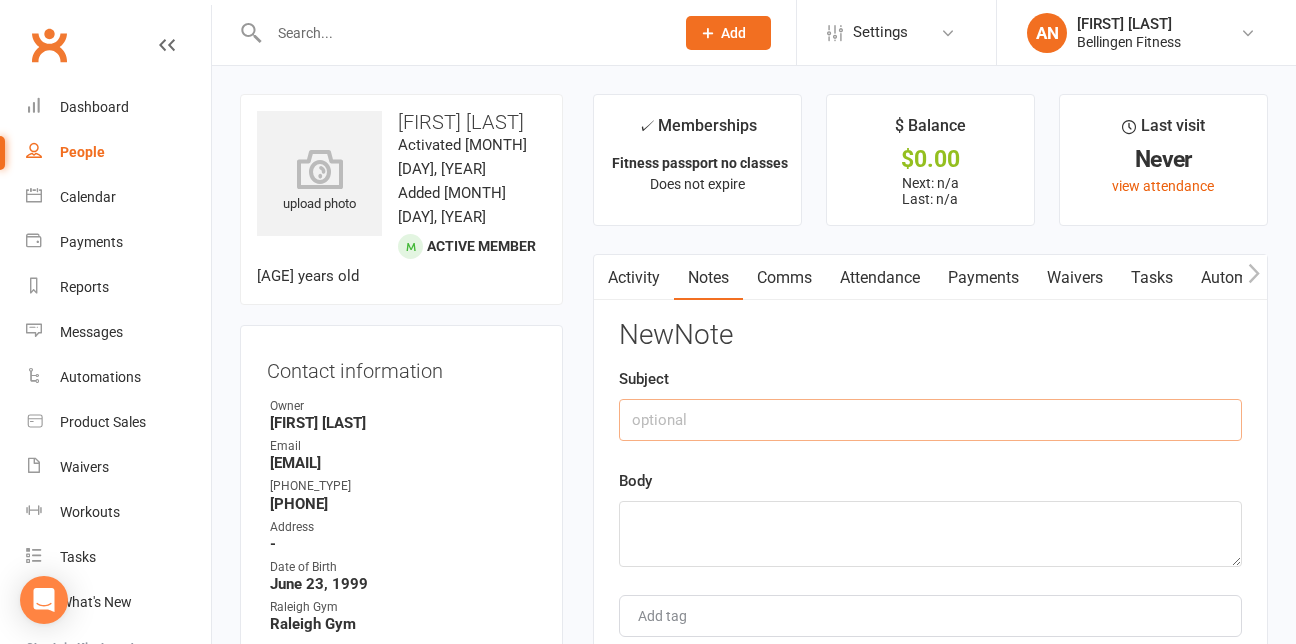 click at bounding box center (930, 420) 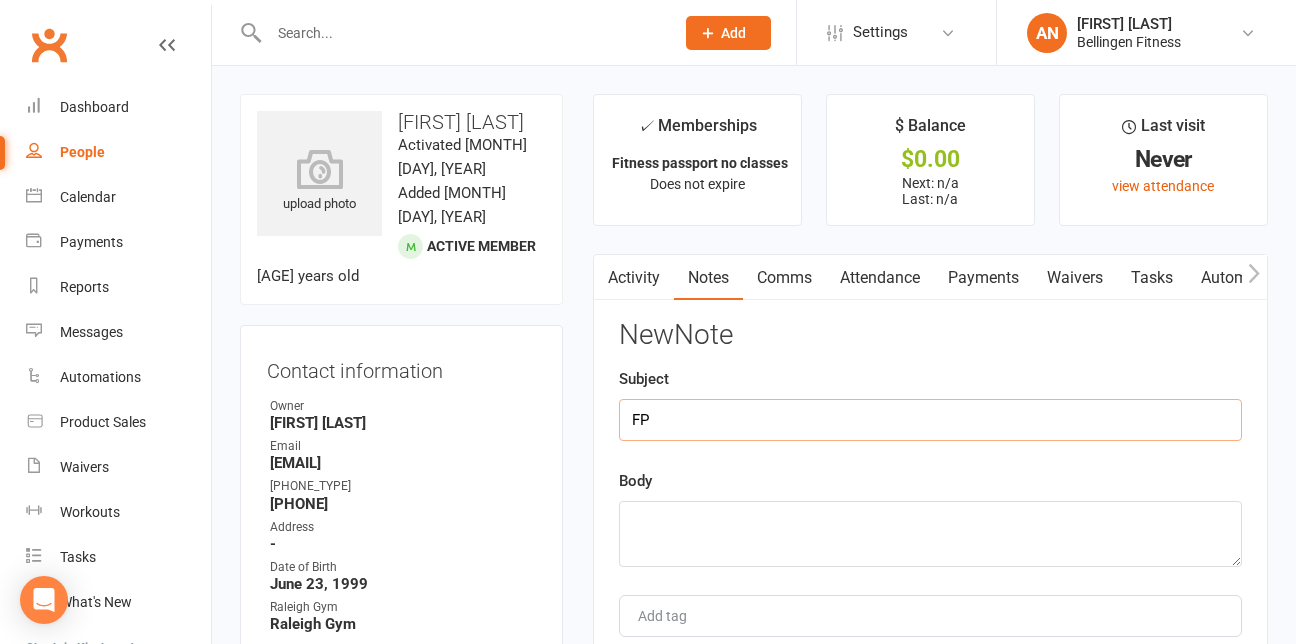 type on "FP" 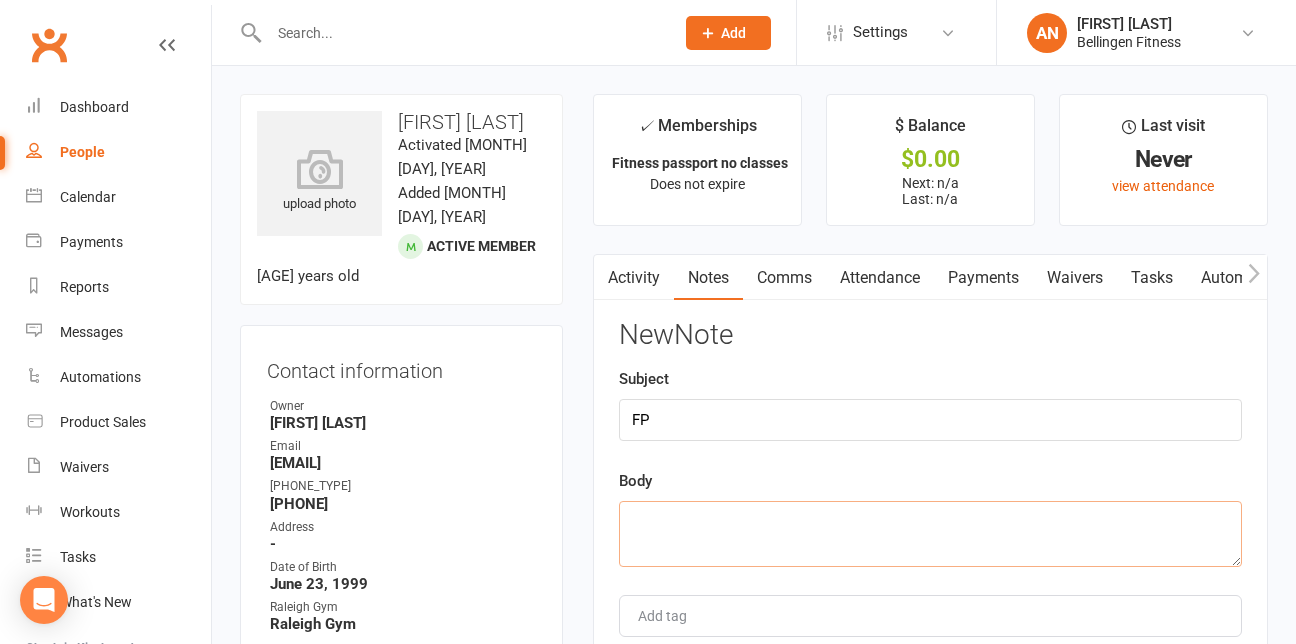 click at bounding box center (930, 534) 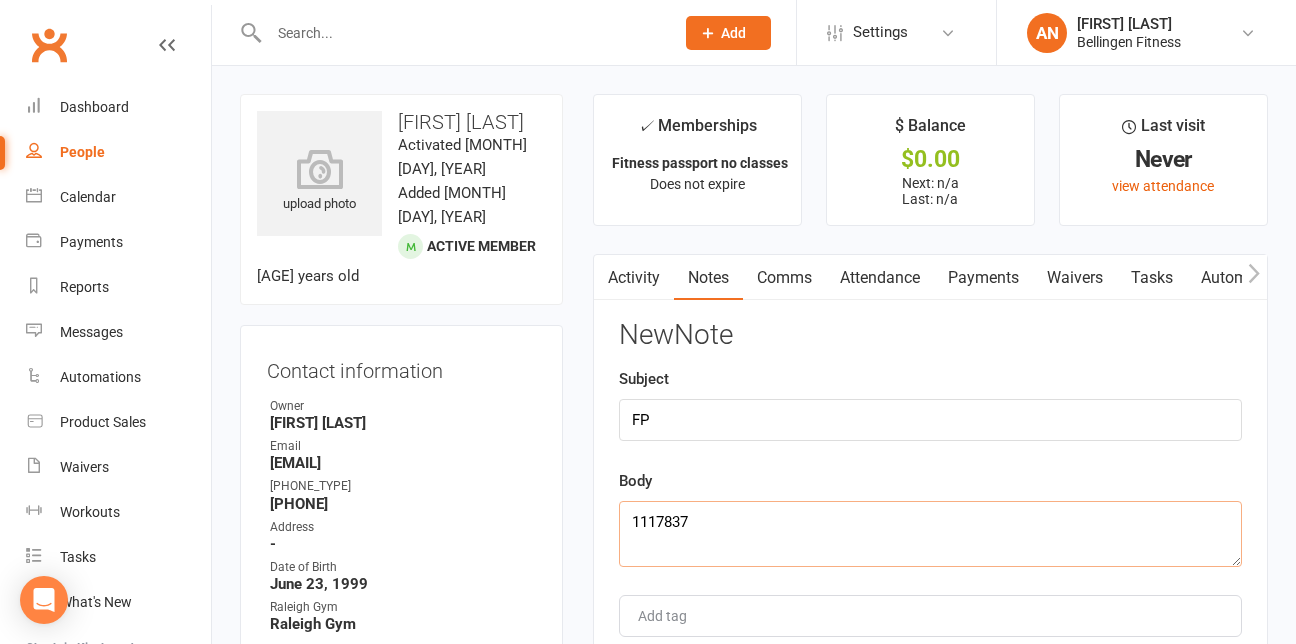 click on "1117837" at bounding box center [930, 534] 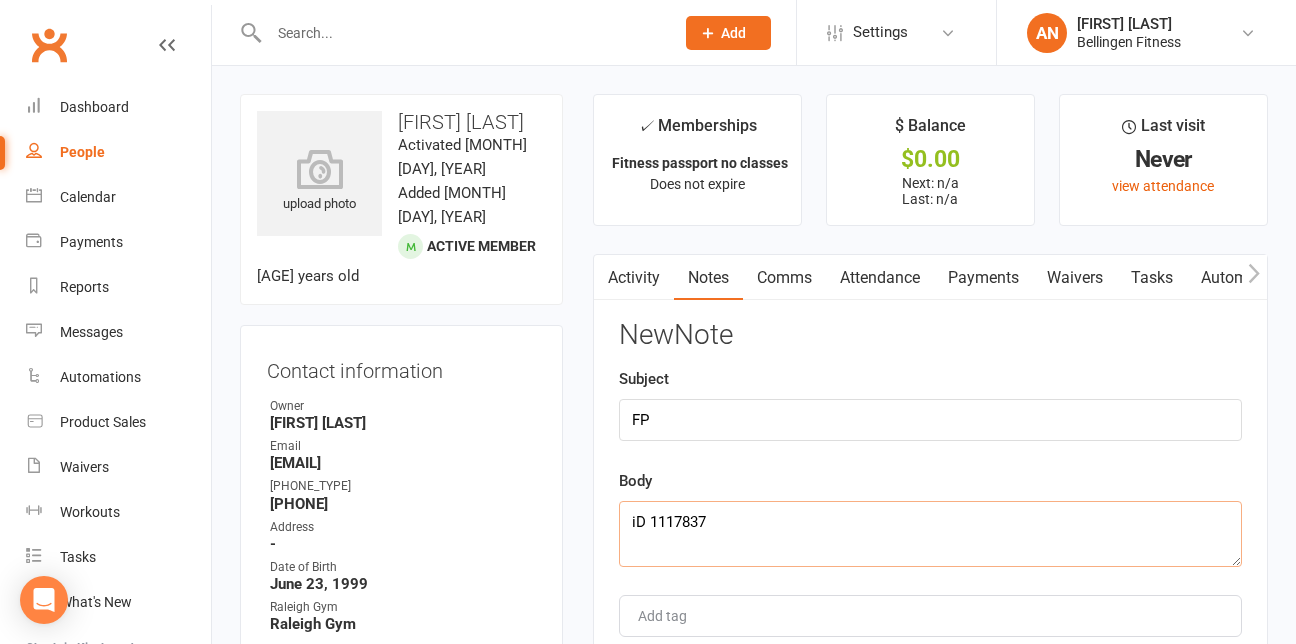 click on "iD 1117837" at bounding box center [930, 534] 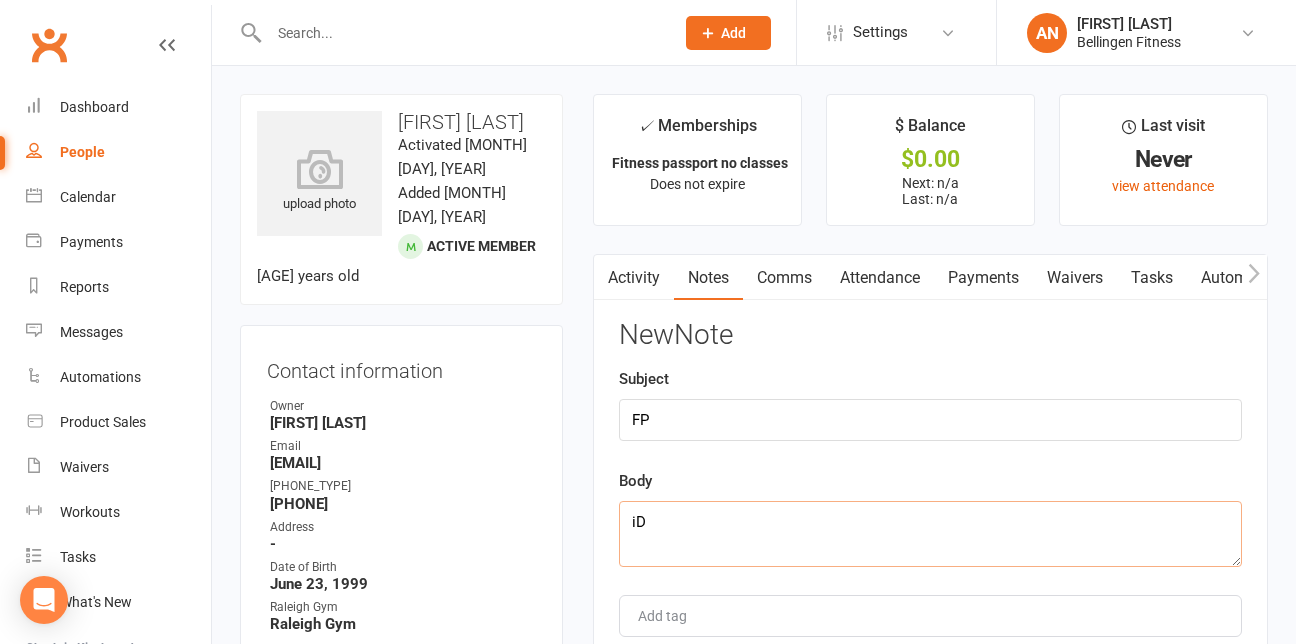 scroll, scrollTop: 0, scrollLeft: 0, axis: both 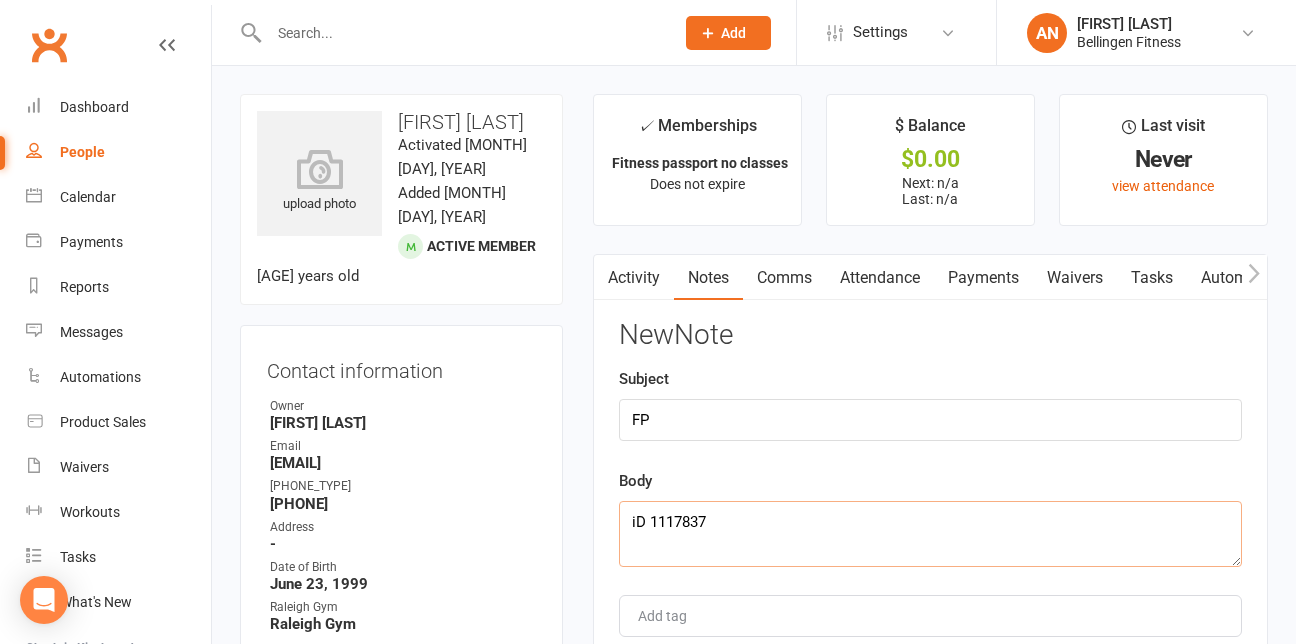 click on "iD 1117837" at bounding box center (930, 534) 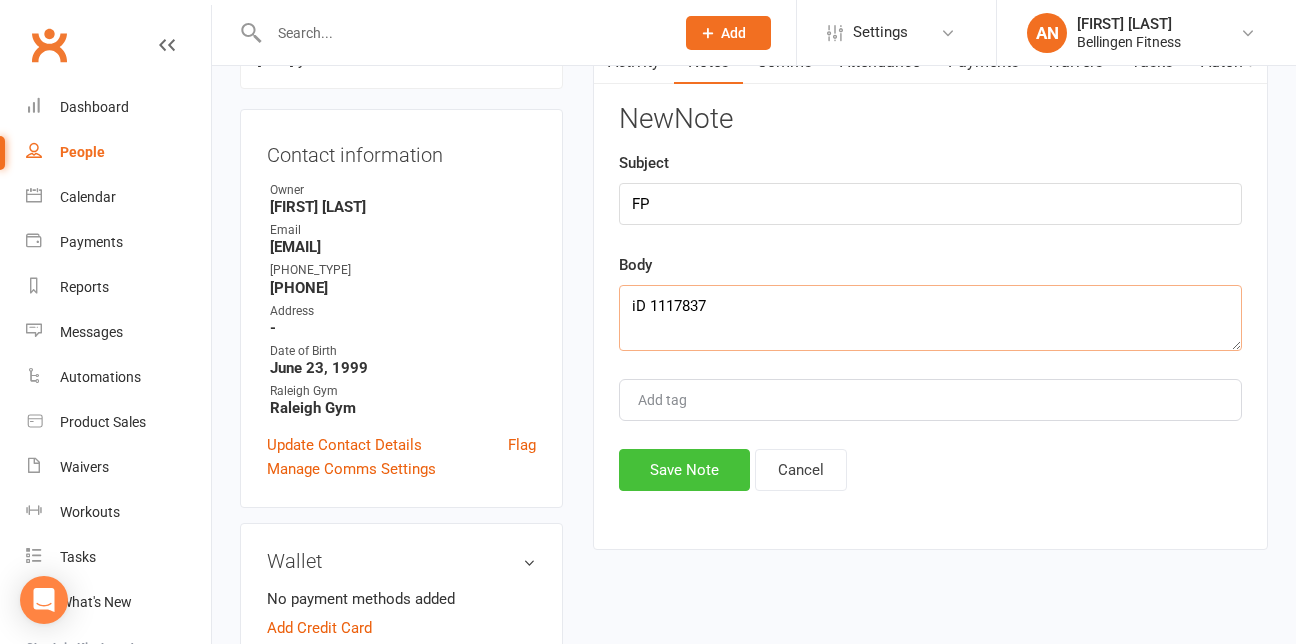 type on "iD 1117837" 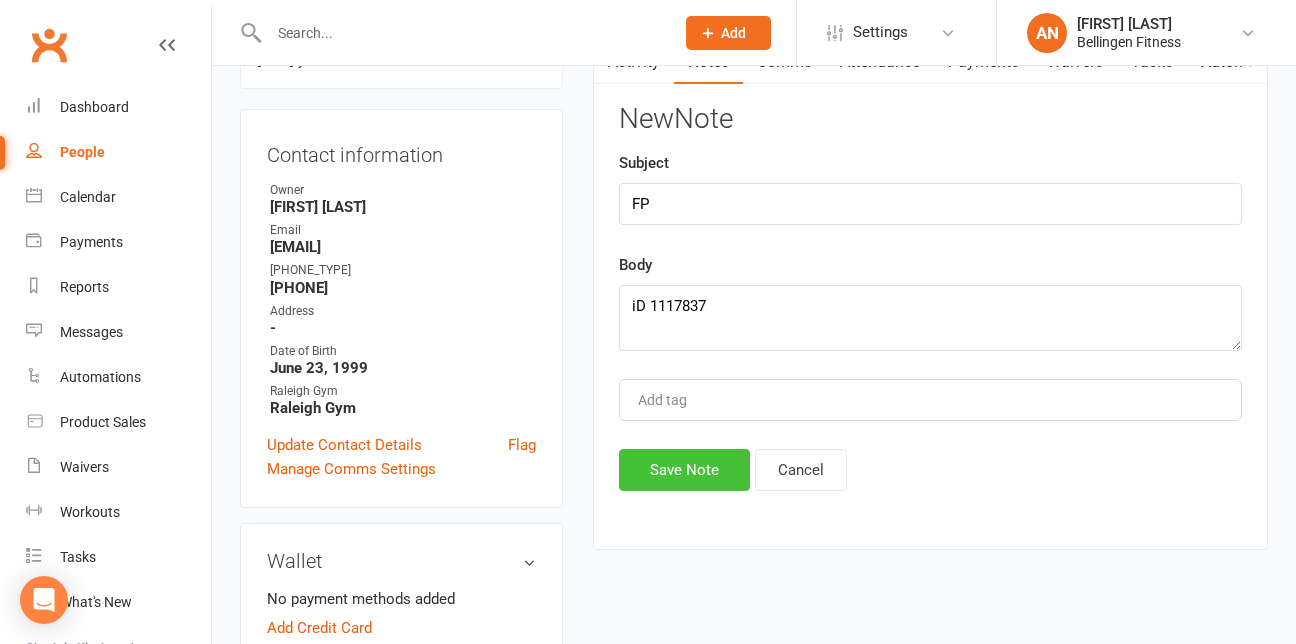 click on "Save Note" at bounding box center [684, 470] 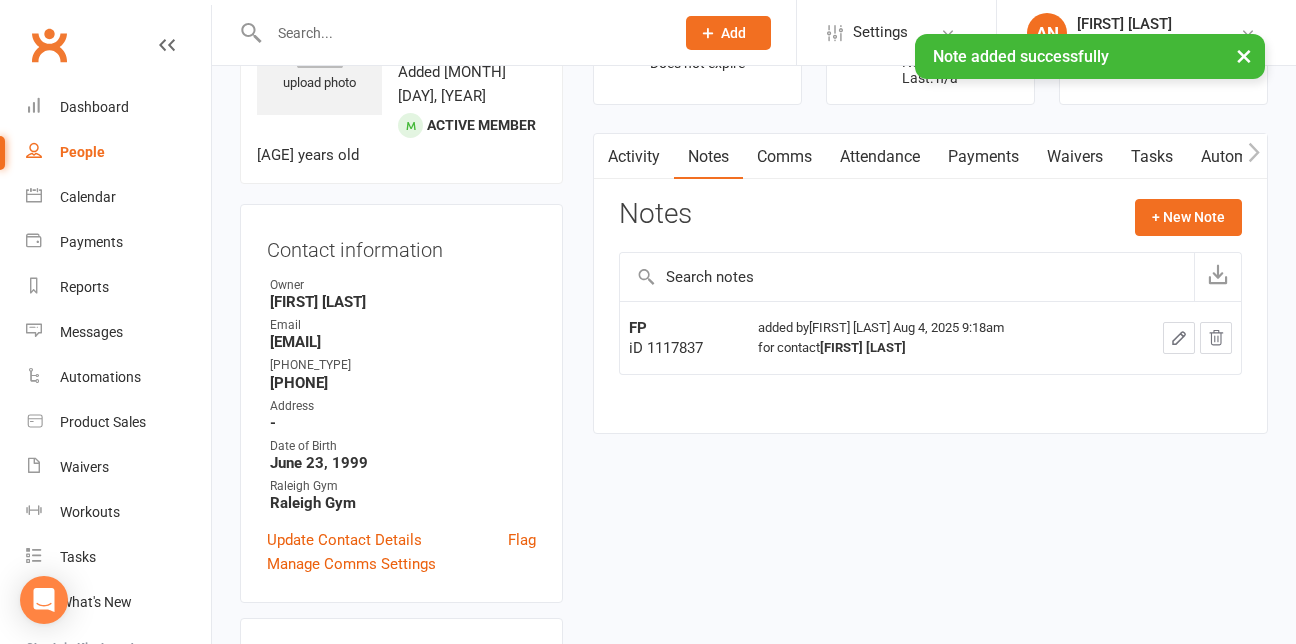 scroll, scrollTop: 0, scrollLeft: 0, axis: both 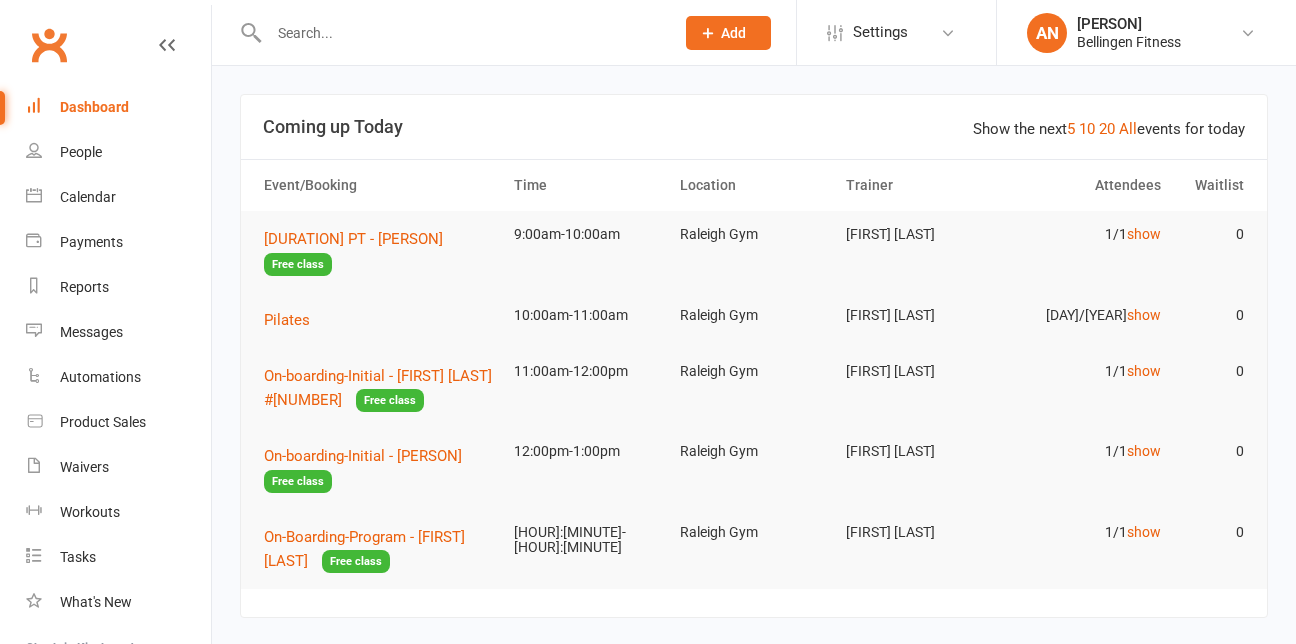 click at bounding box center [461, 33] 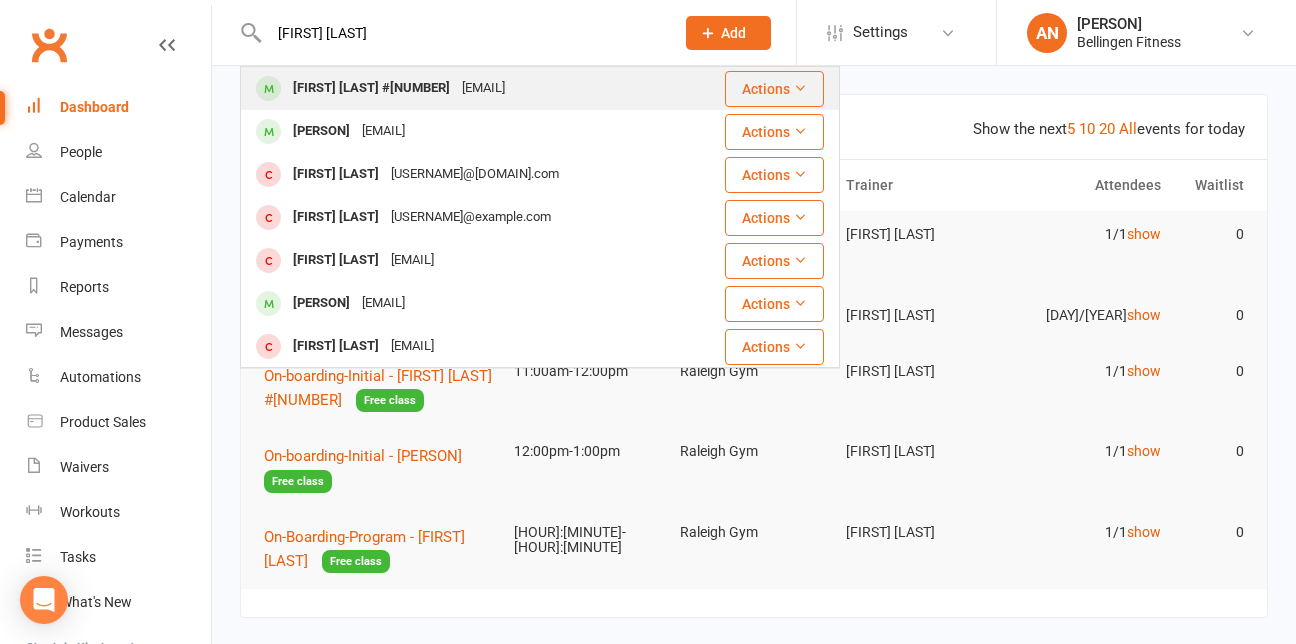 type on "matt taylo" 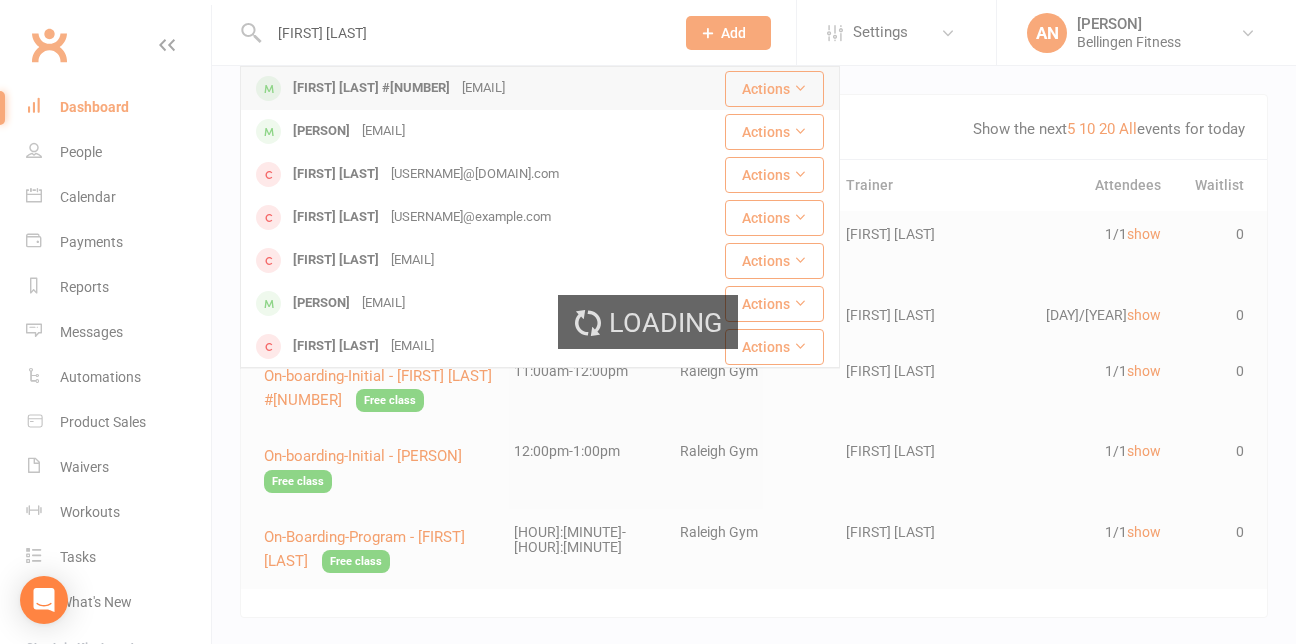 type 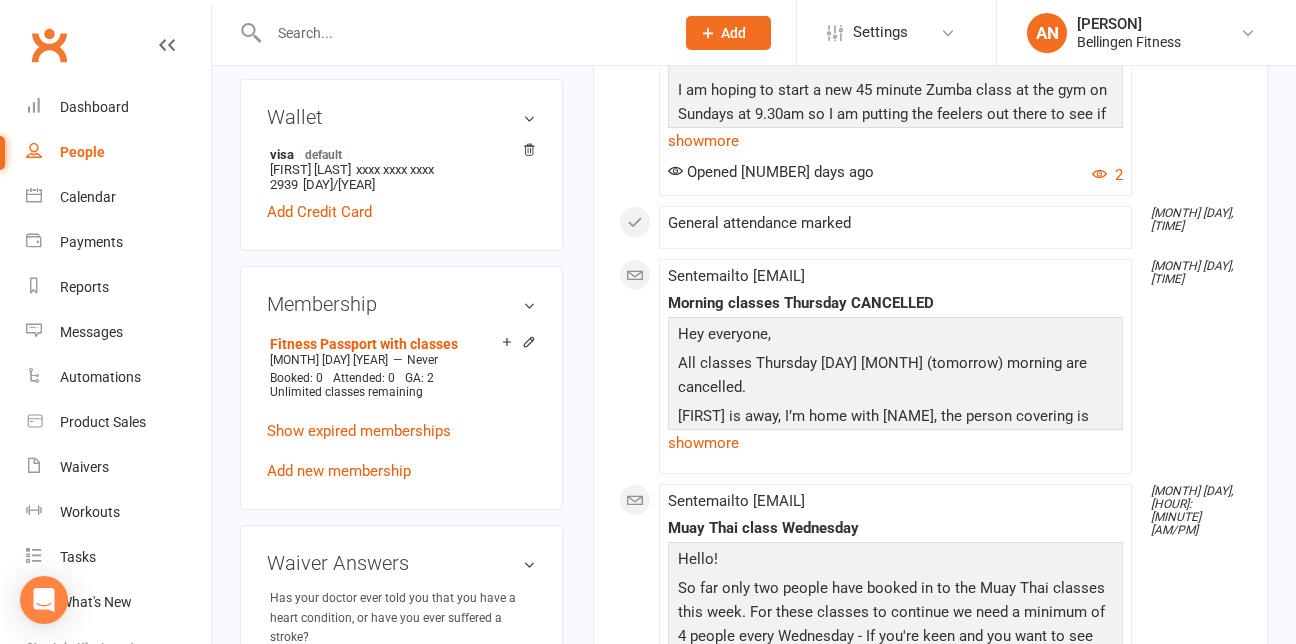 scroll, scrollTop: 702, scrollLeft: 0, axis: vertical 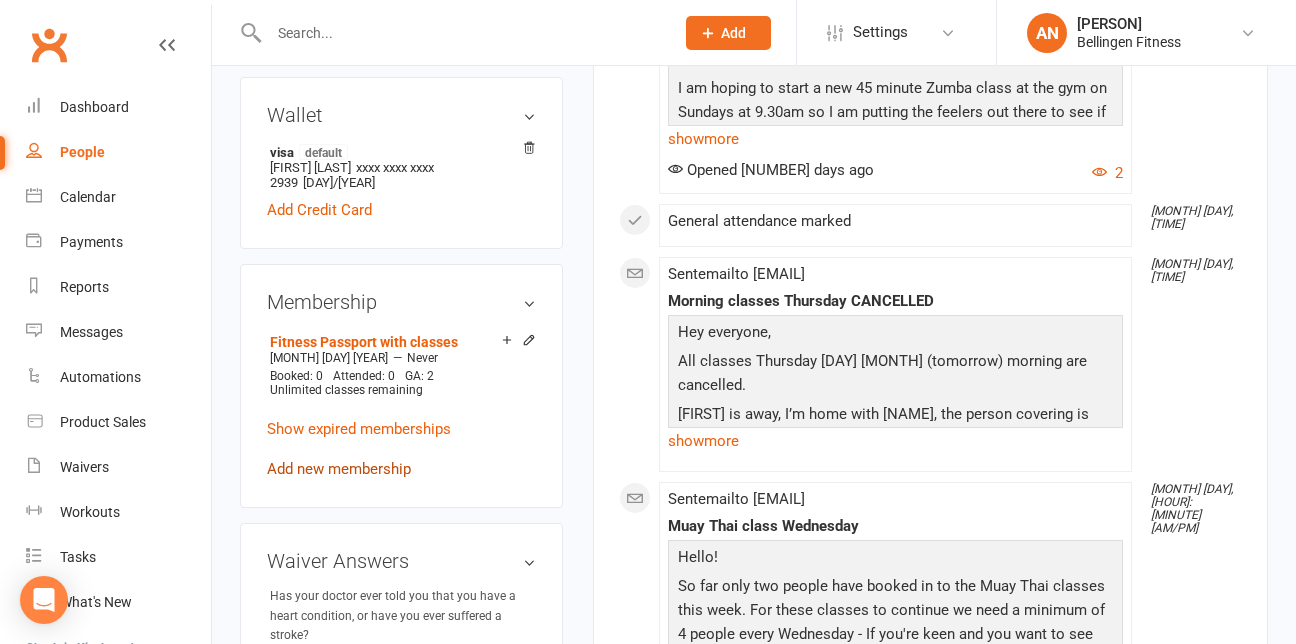 click on "Add new membership" at bounding box center (339, 469) 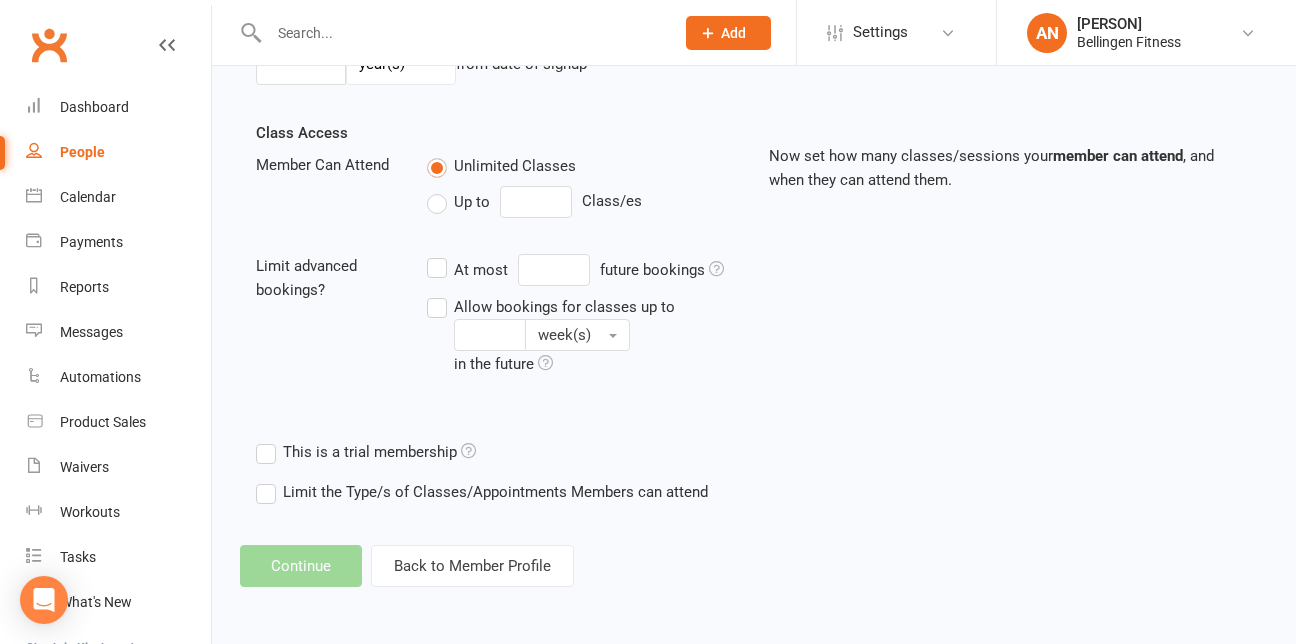 scroll, scrollTop: 0, scrollLeft: 0, axis: both 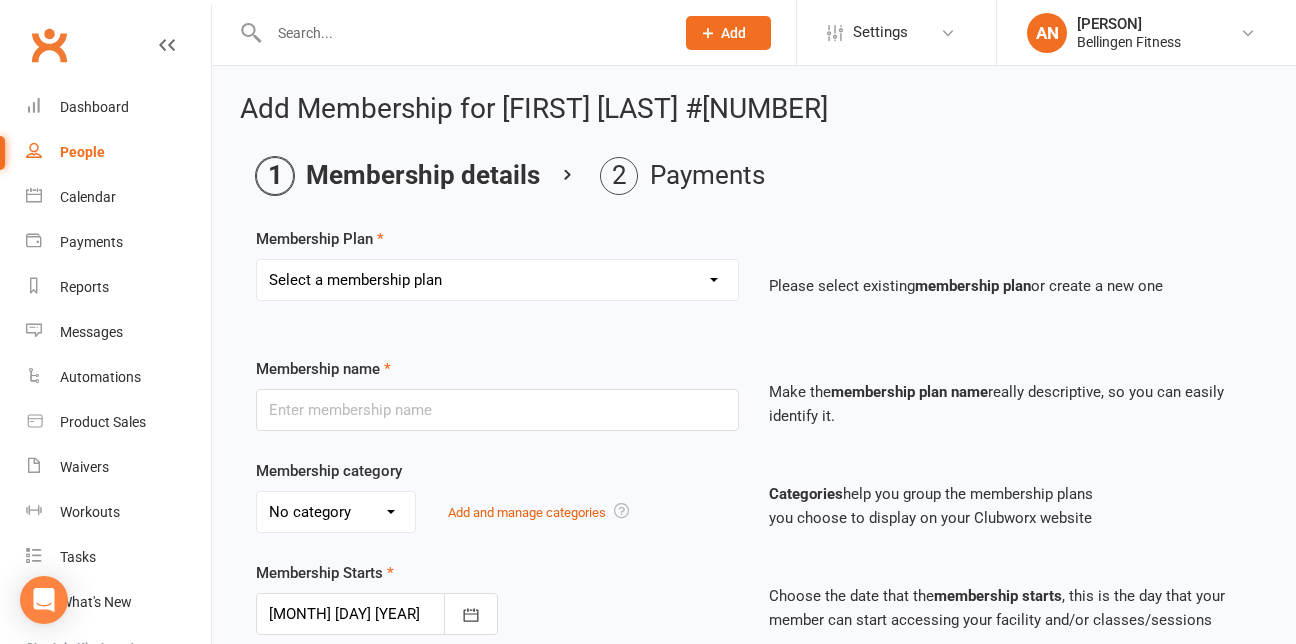 click on "Select a membership plan Gym membership WITH classes Group Training 10 pass excluding Pilates and Yoga (4 month expiry) Drop in 60min Personal Training 45min Personal Training 30min Personal Training Weekly pass WITH classes Small Group Training 1 month WITH classes Kids Membership 1 month WITHOUT classes Gym membership WITHOUT classes Fortnight pass Weekly pass WITHOUT classes Fitness Passport with classes Fitness passport no classes Yoga and Pilates MEMBER PASS $5/class Pilates or Yoga class Ten pass Yoga/Pilates (4month expiry) - non members Hybrid training - app access Onboarding gym sessions Members mums and bubs class add on Veteran's classes Muay Thai drop in Muay Thai - 5 weeks Muay Thai x4 classes" at bounding box center [497, 280] 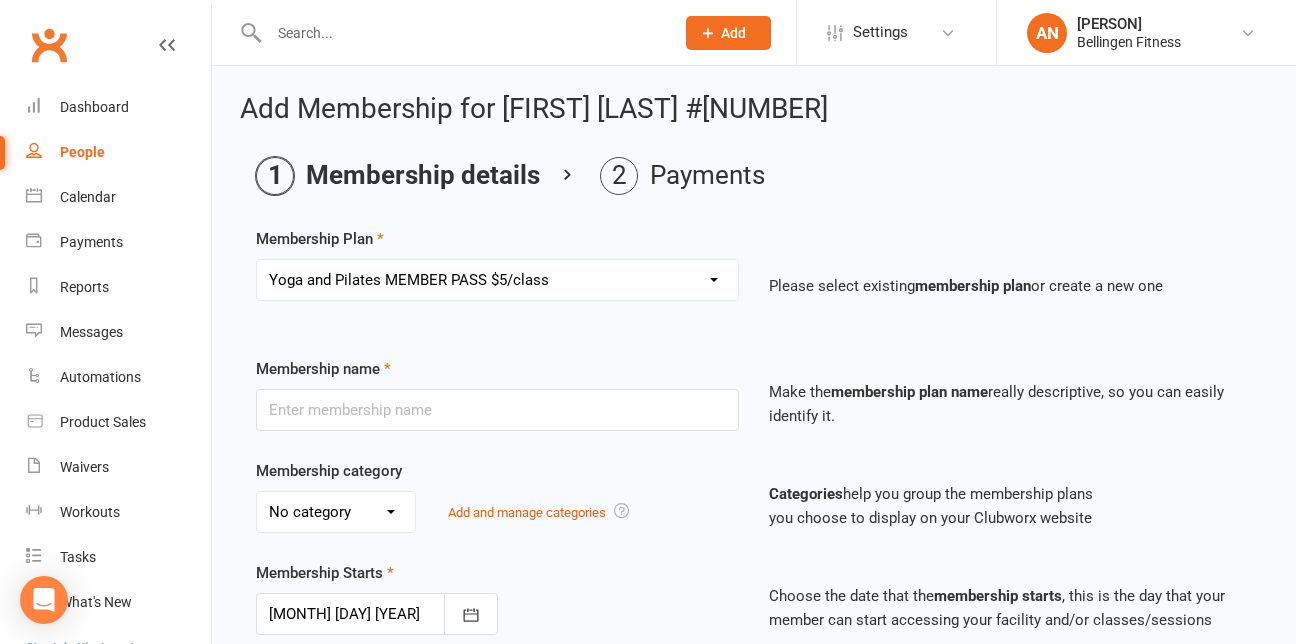 click on "Select a membership plan Gym membership WITH classes Group Training 10 pass excluding Pilates and Yoga (4 month expiry) Drop in 60min Personal Training 45min Personal Training 30min Personal Training Weekly pass WITH classes Small Group Training 1 month WITH classes Kids Membership 1 month WITHOUT classes Gym membership WITHOUT classes Fortnight pass Weekly pass WITHOUT classes Fitness Passport with classes Fitness passport no classes Yoga and Pilates MEMBER PASS $5/class Pilates or Yoga class Ten pass Yoga/Pilates (4month expiry) - non members Hybrid training - app access Onboarding gym sessions Members mums and bubs class add on Veteran's classes Muay Thai drop in Muay Thai - 5 weeks Muay Thai x4 classes" at bounding box center (497, 280) 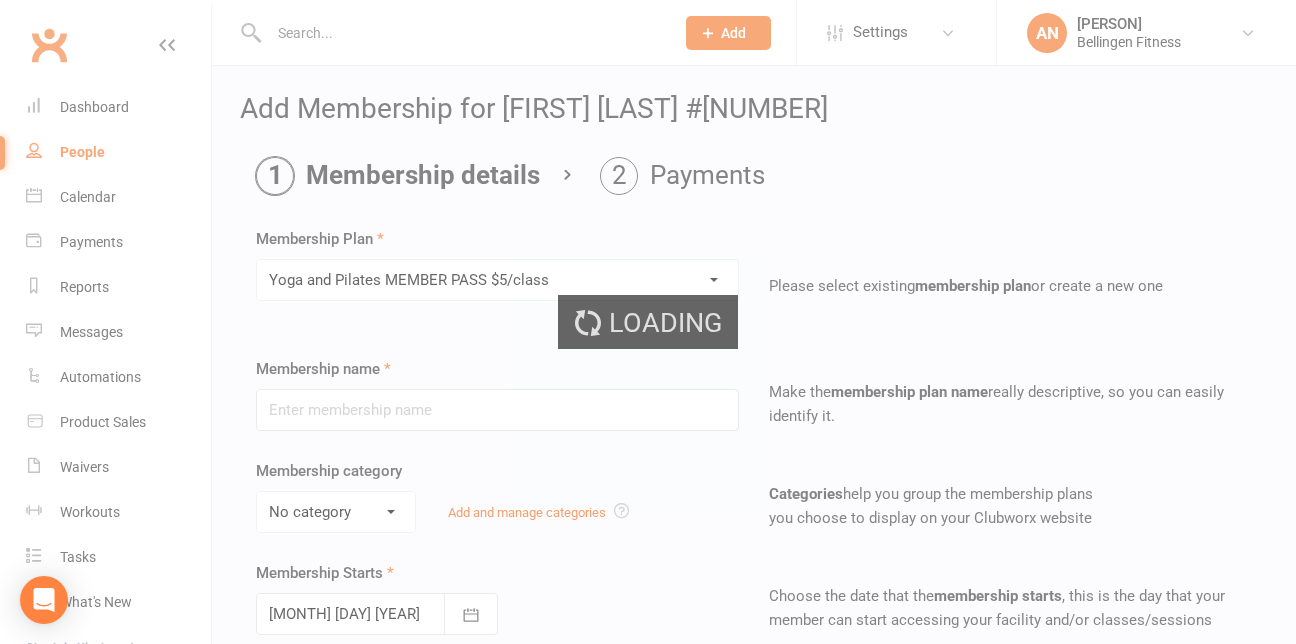 type on "Yoga and Pilates MEMBER PASS $5/class" 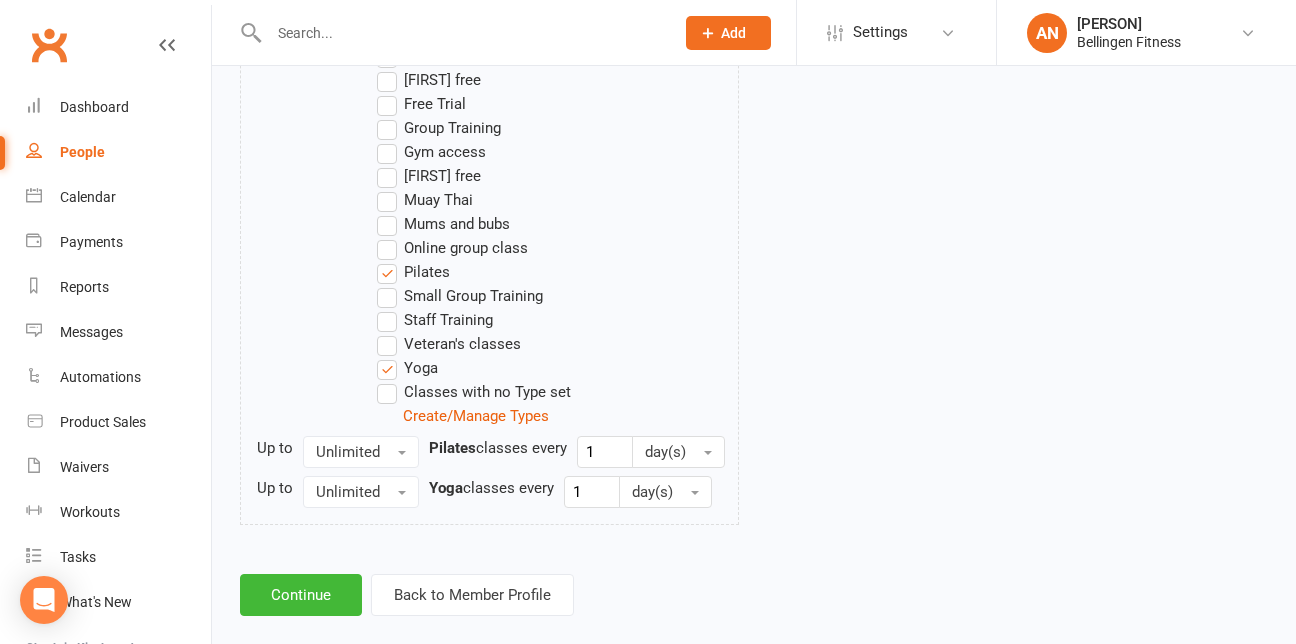 scroll, scrollTop: 1149, scrollLeft: 0, axis: vertical 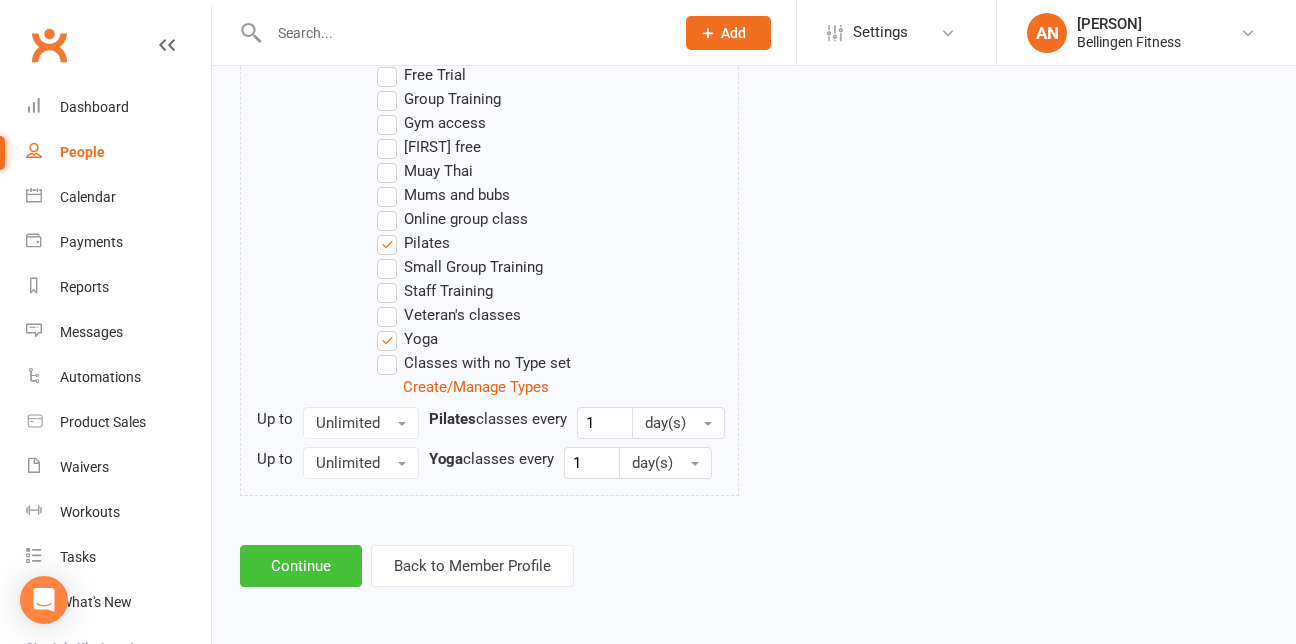 click on "Continue" at bounding box center (301, 566) 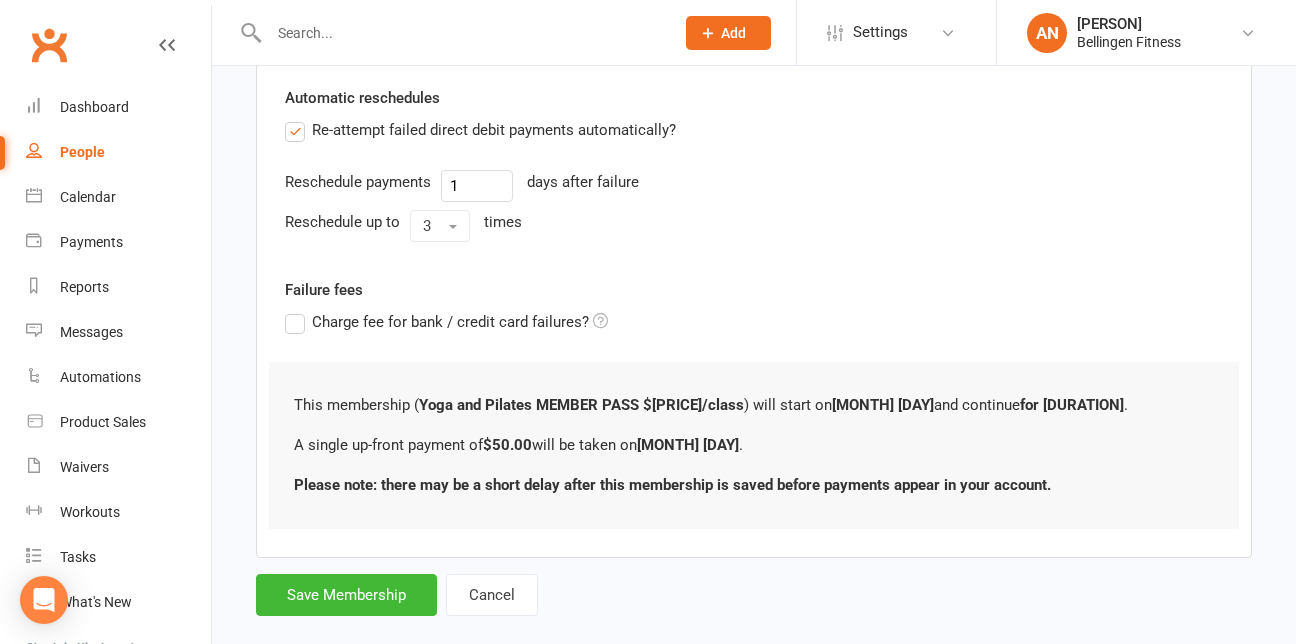 scroll, scrollTop: 605, scrollLeft: 0, axis: vertical 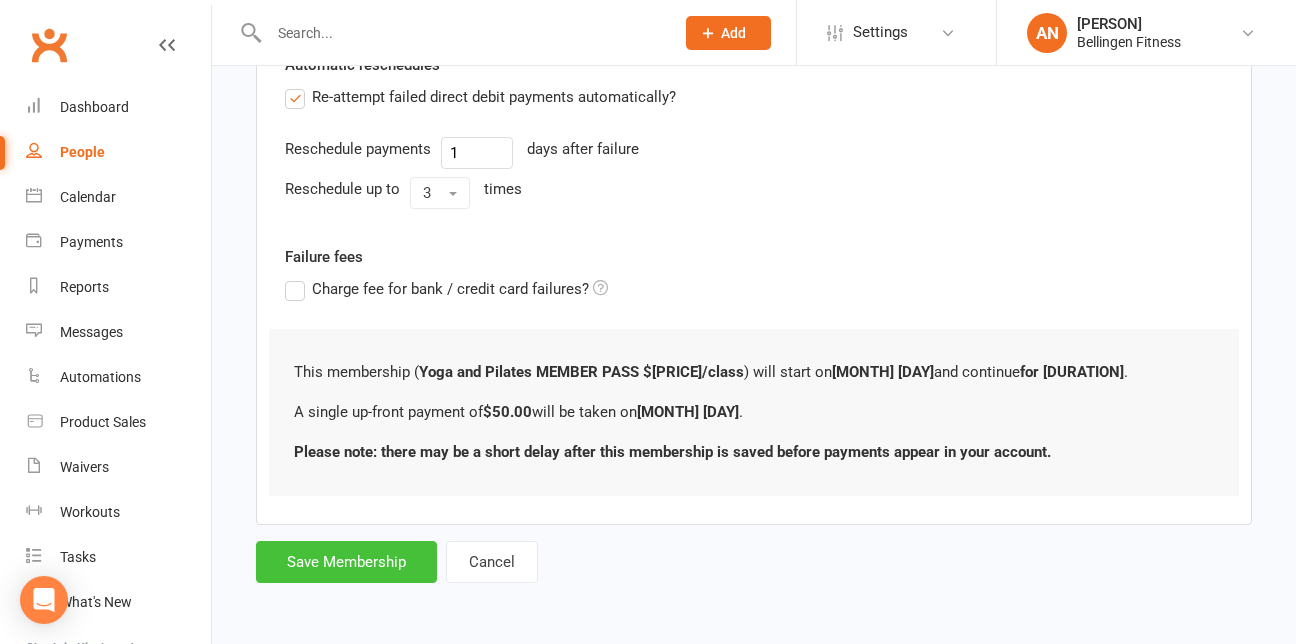 click on "Save Membership" at bounding box center [346, 562] 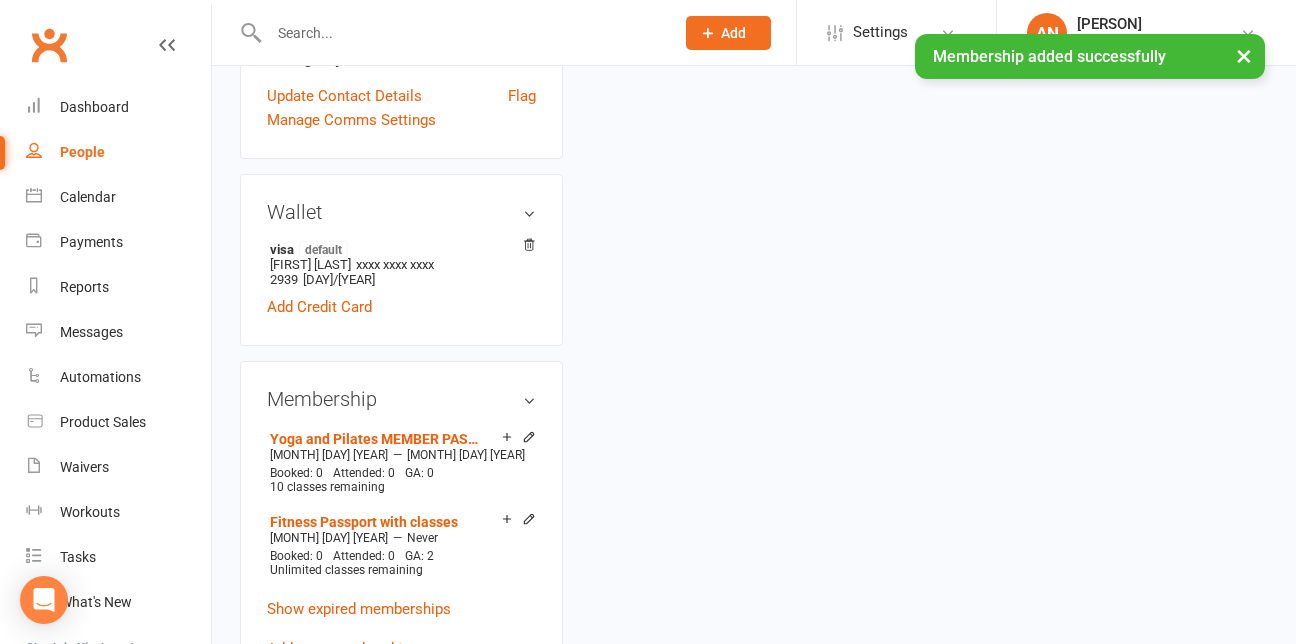 scroll, scrollTop: 0, scrollLeft: 0, axis: both 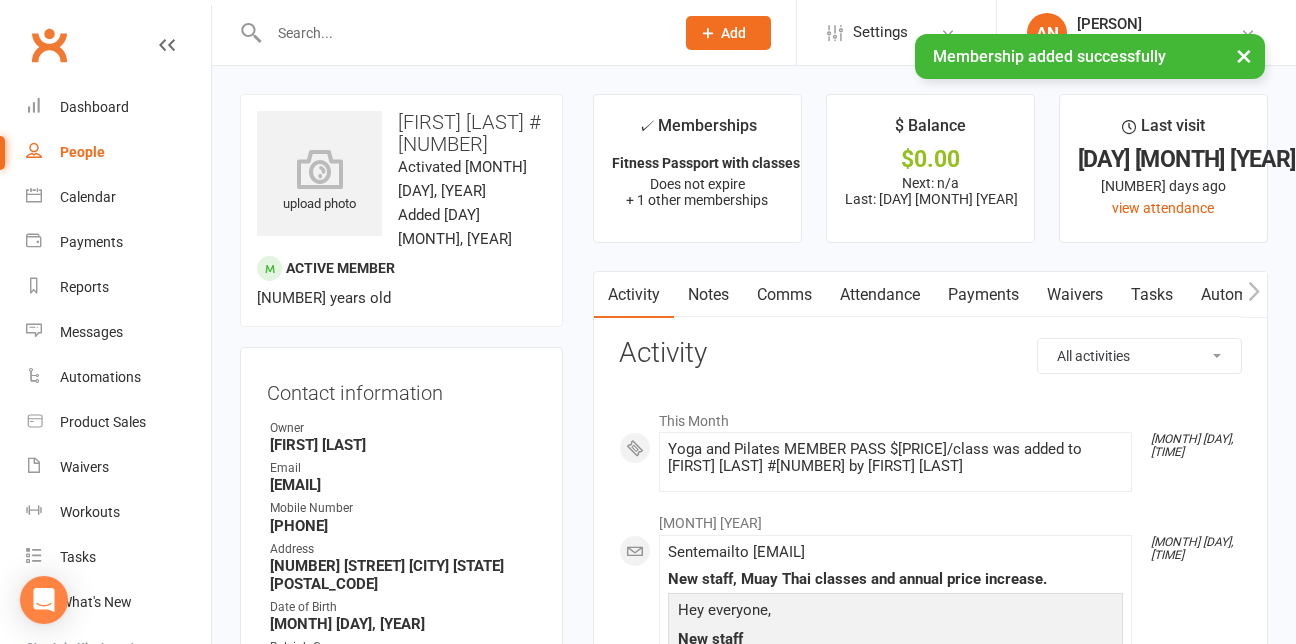 click on "Payments" at bounding box center (983, 295) 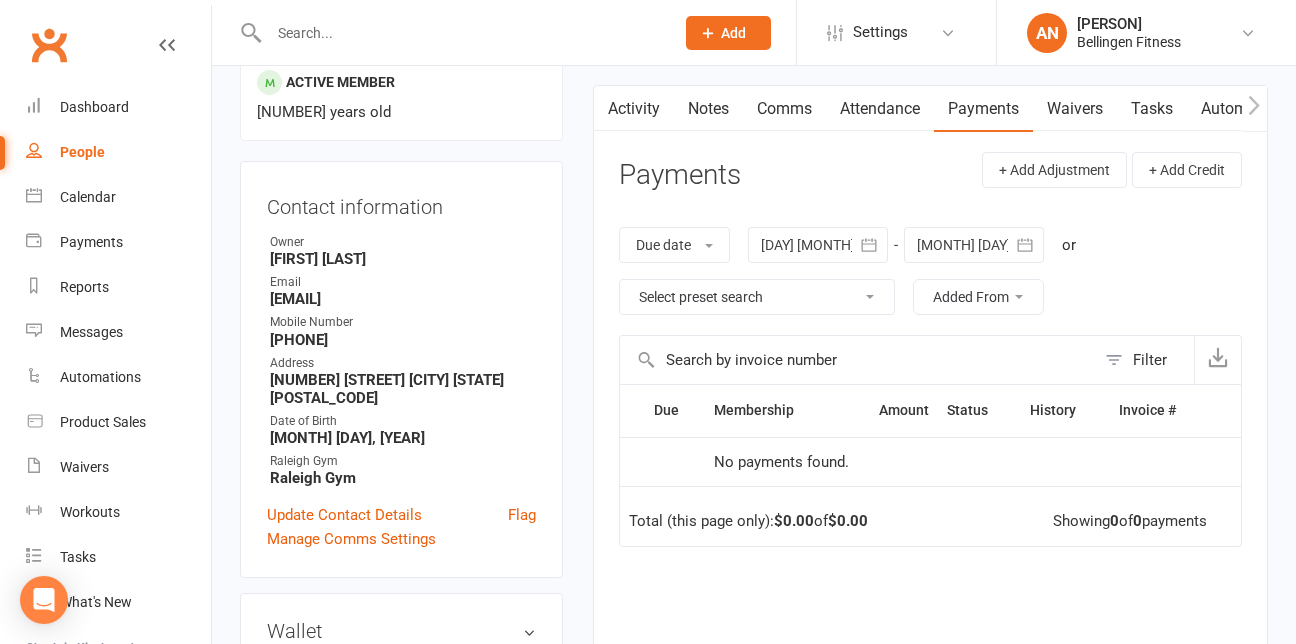 scroll, scrollTop: 188, scrollLeft: 0, axis: vertical 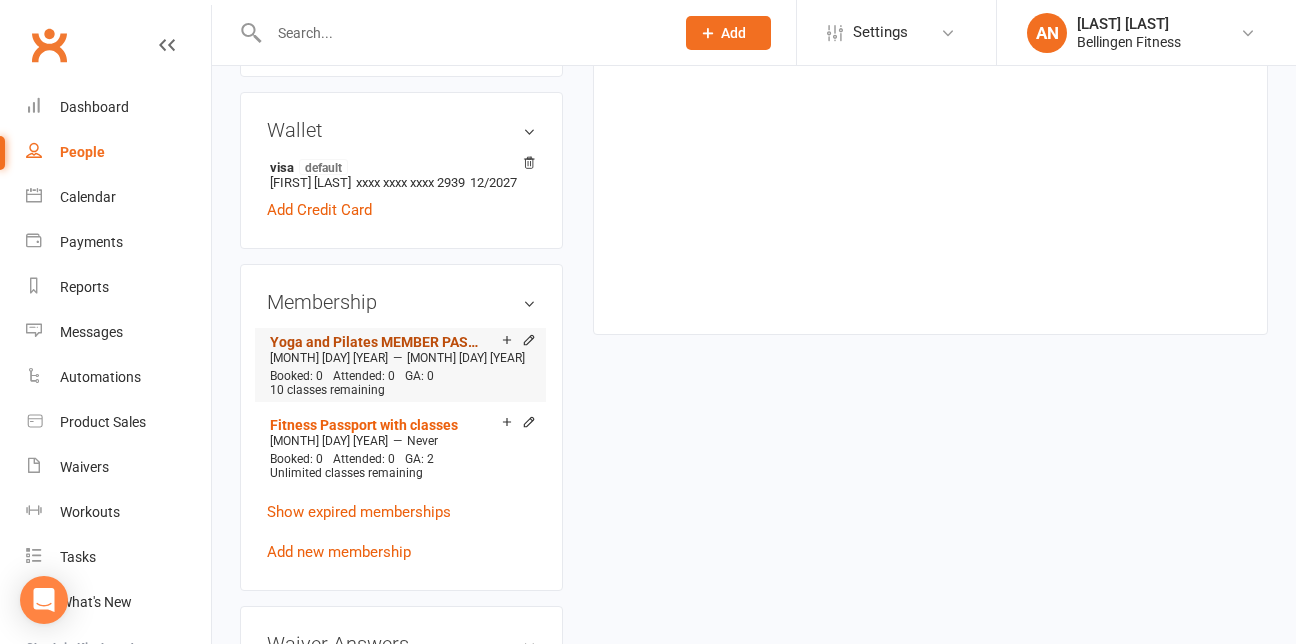 click on "Yoga and Pilates MEMBER PASS $5/class" at bounding box center [375, 342] 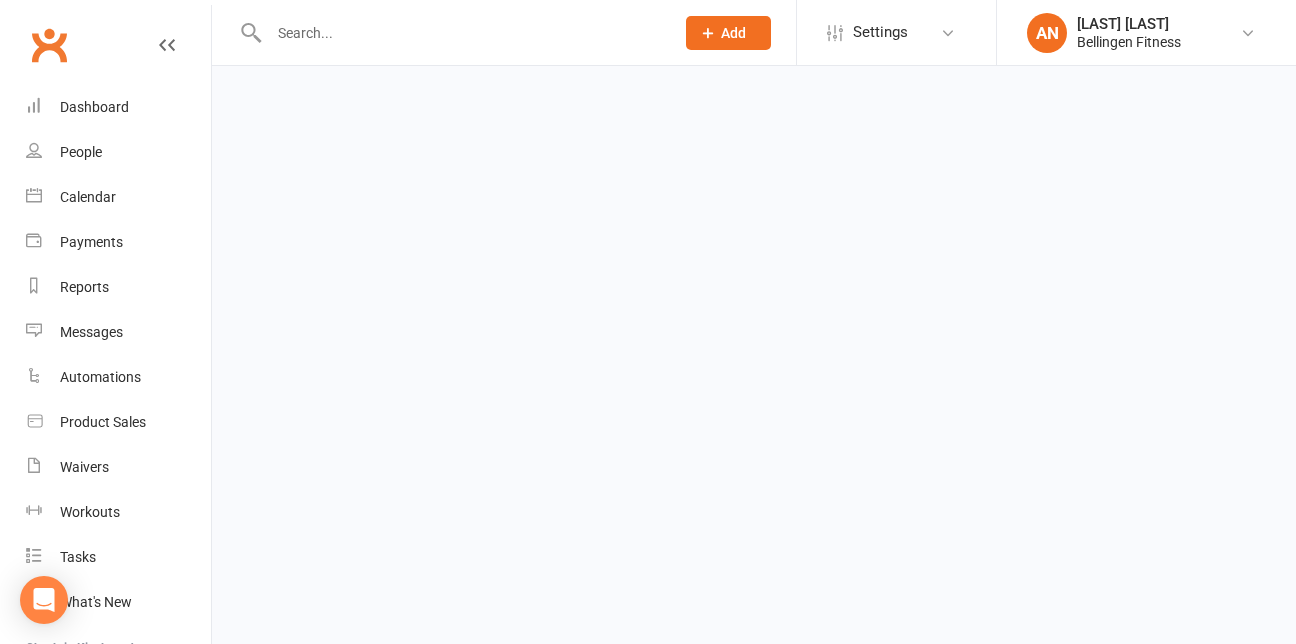 scroll, scrollTop: 0, scrollLeft: 0, axis: both 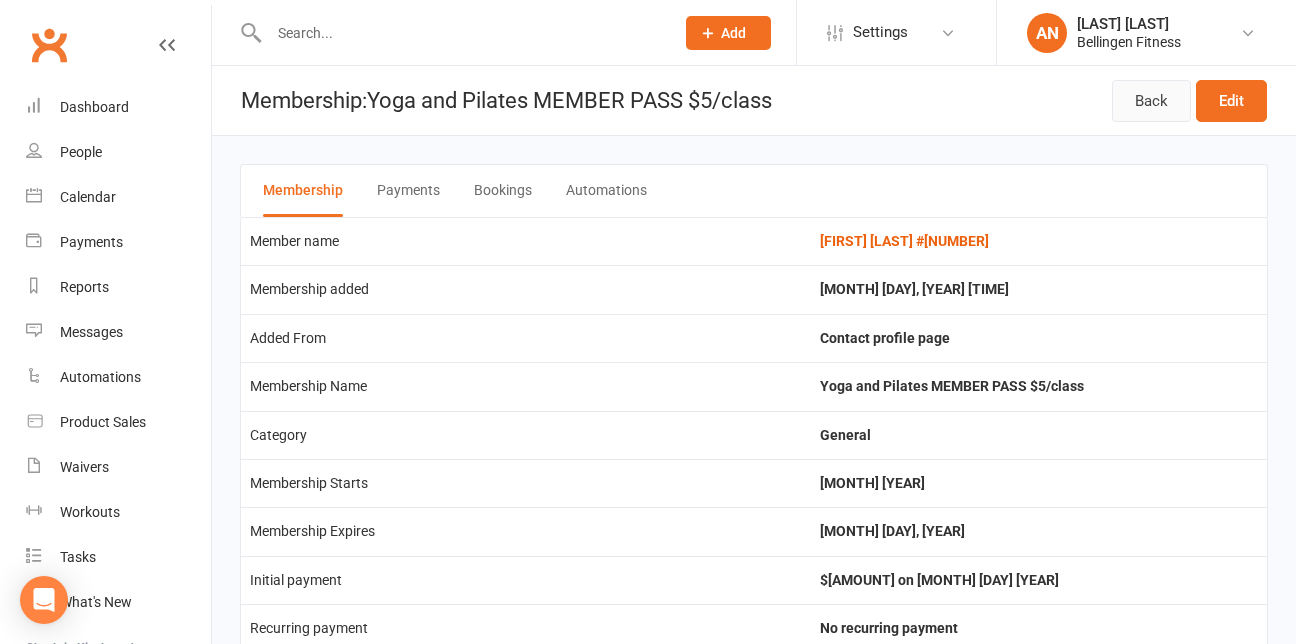 click on "Back" at bounding box center (1151, 101) 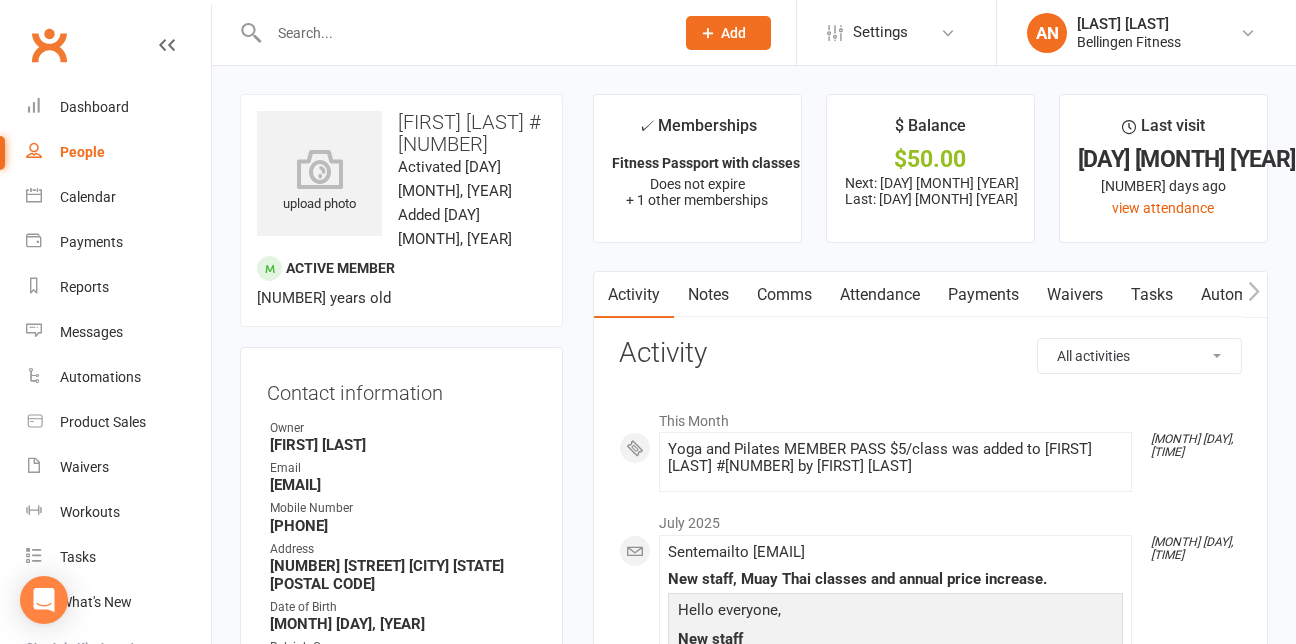 click on "Payments" at bounding box center [983, 295] 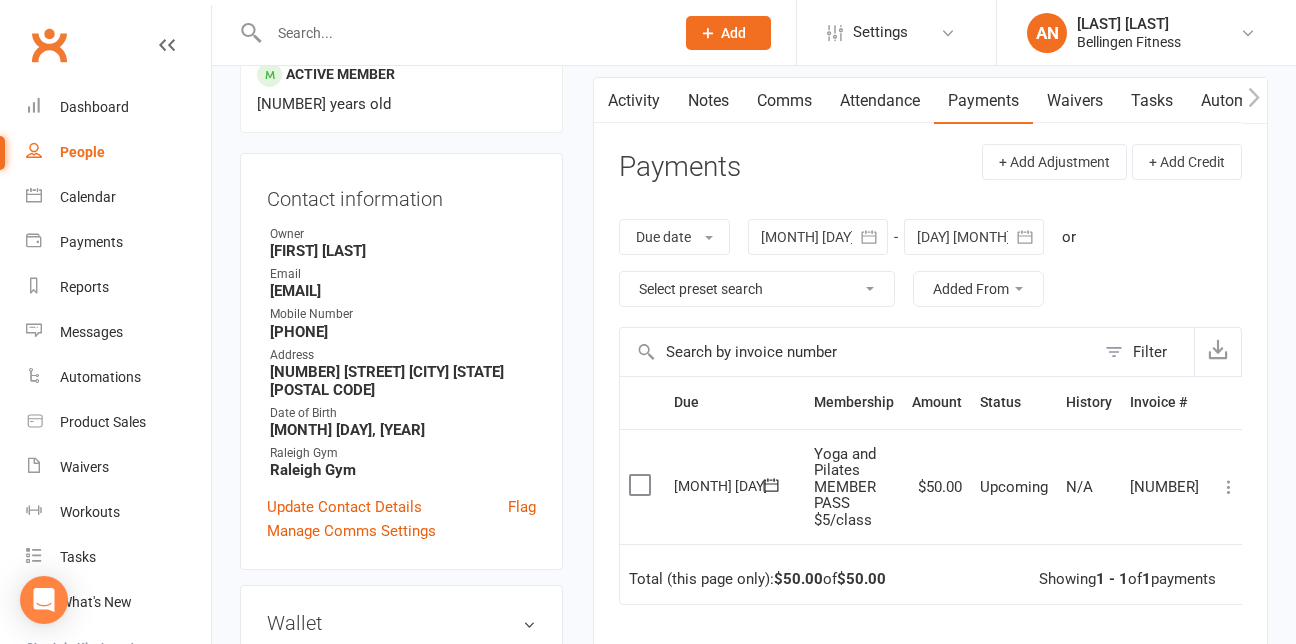 scroll, scrollTop: 195, scrollLeft: 0, axis: vertical 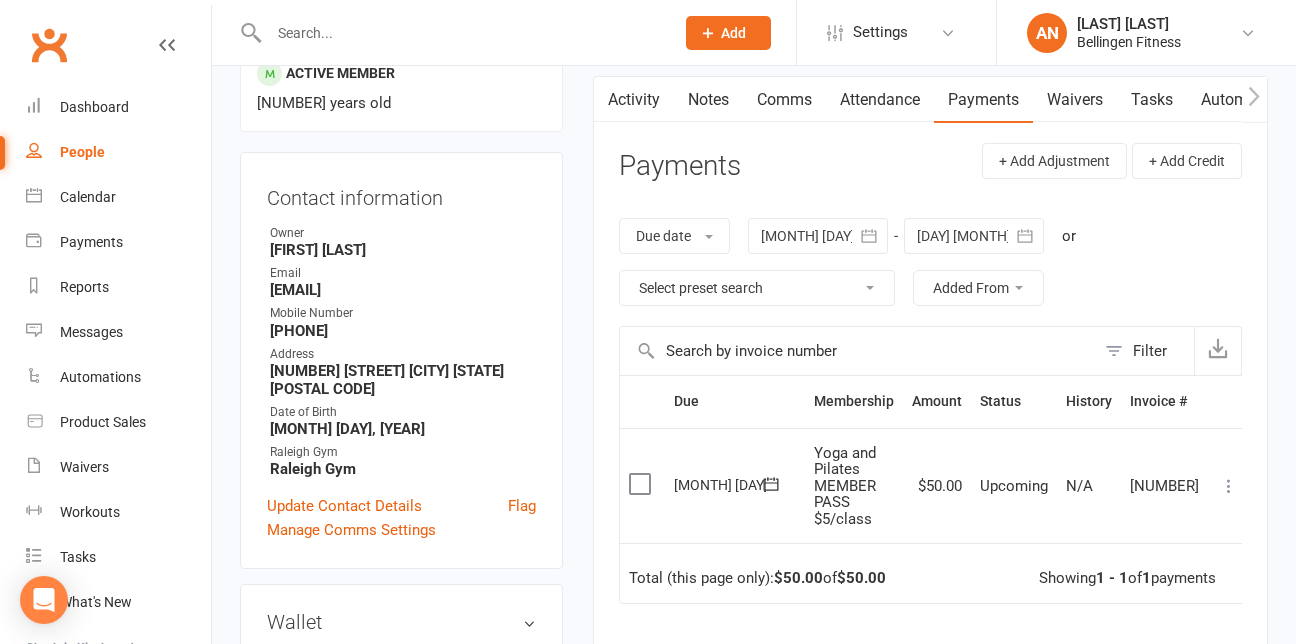 click at bounding box center [1229, 486] 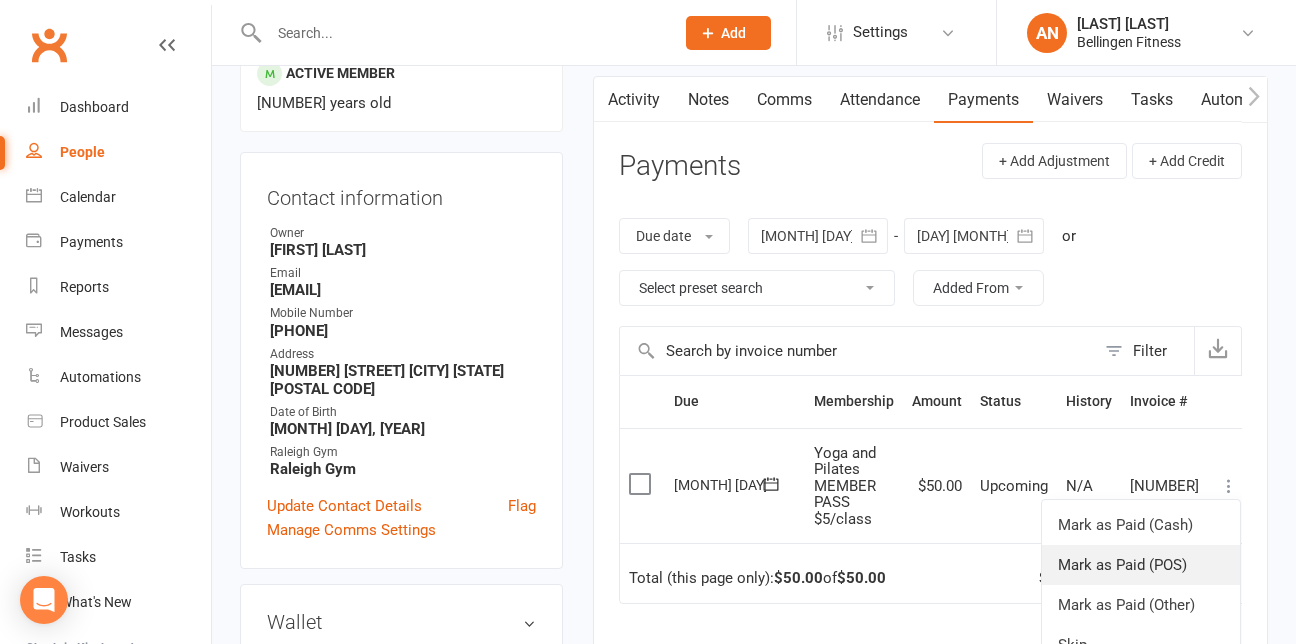 click on "Mark as Paid (POS)" at bounding box center (1141, 565) 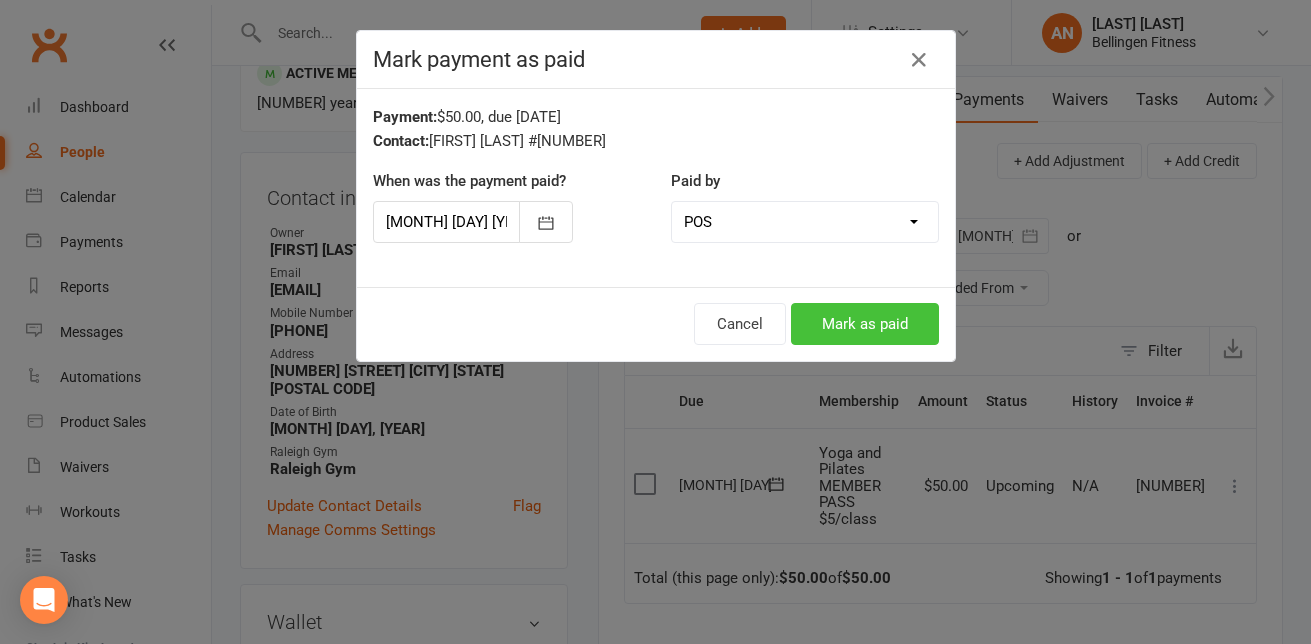 click on "Mark as paid" at bounding box center (865, 324) 